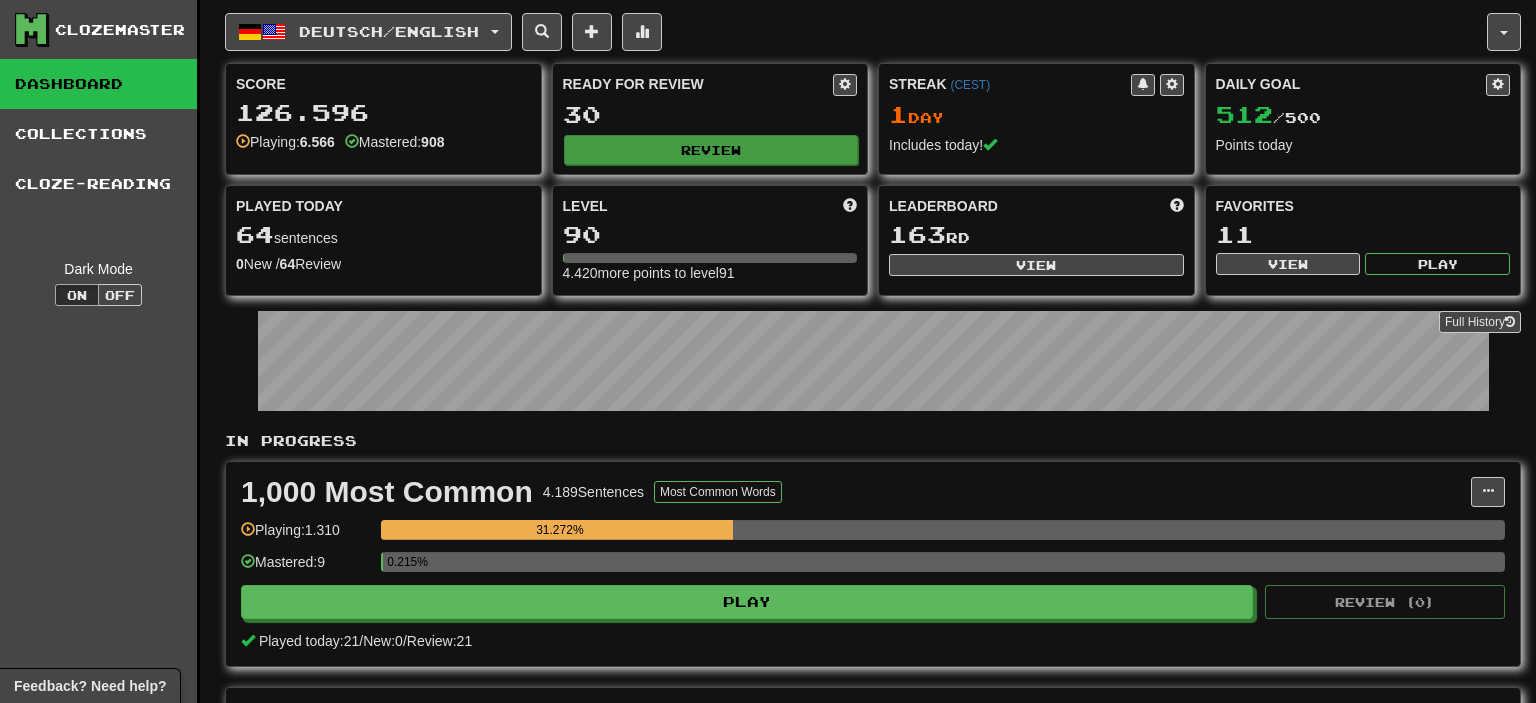 click on "Review" at bounding box center [711, 150] 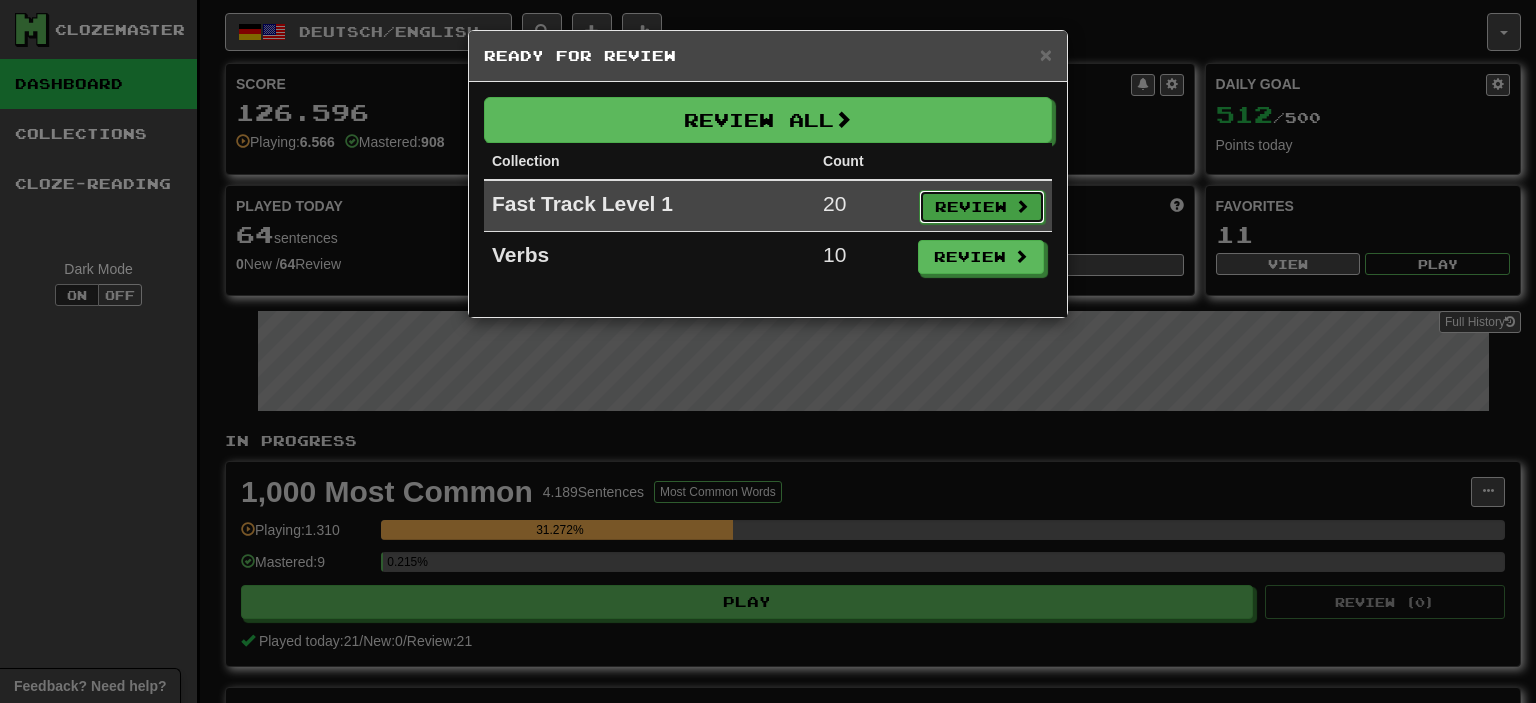 click on "Review" at bounding box center [982, 207] 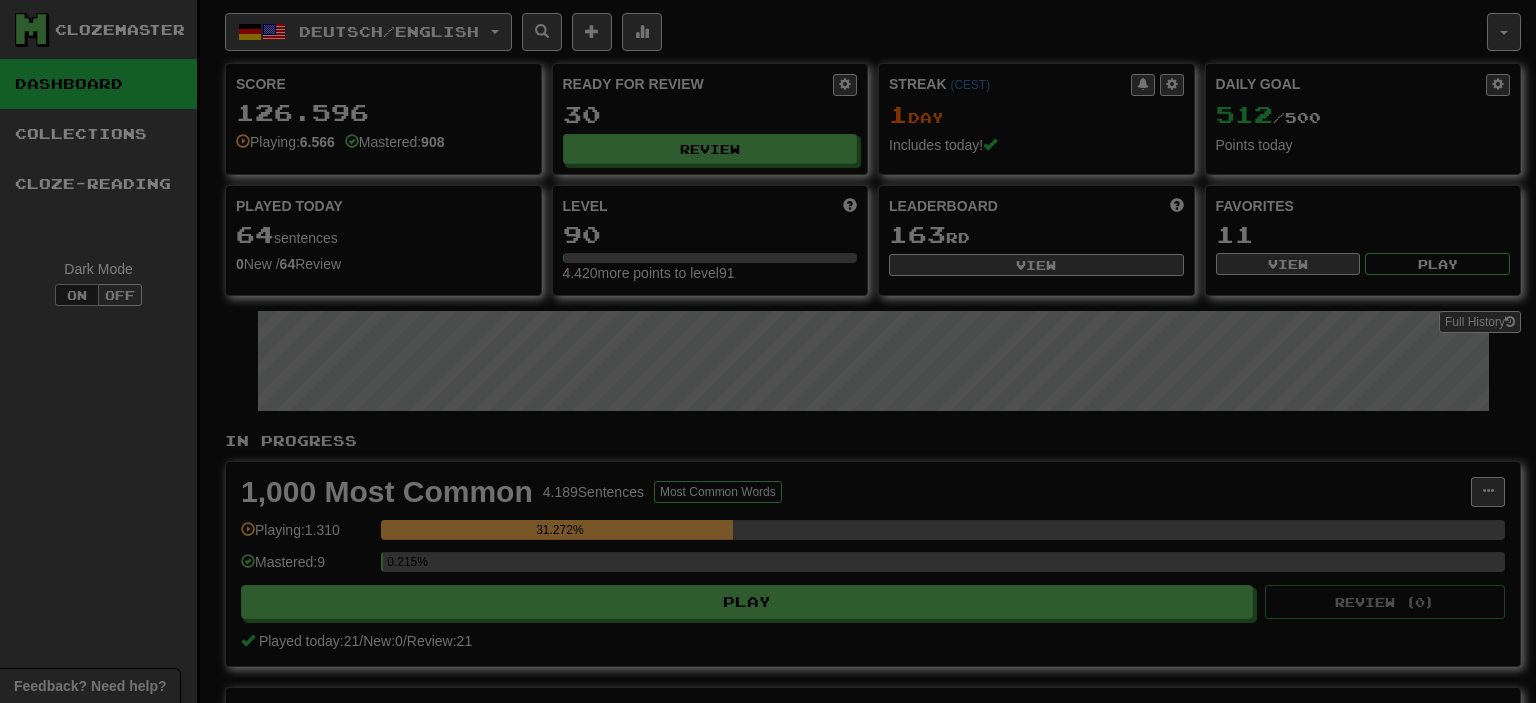 select on "**" 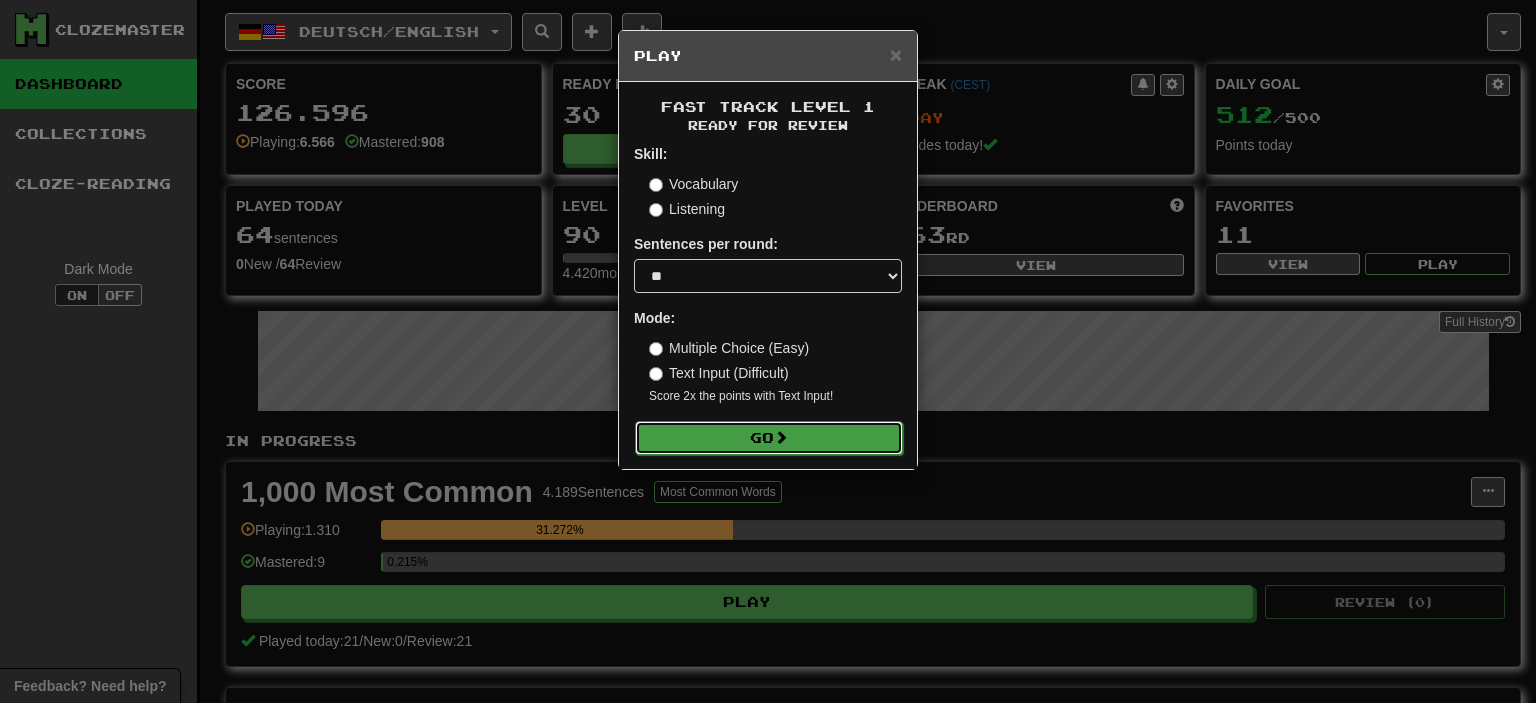 click on "Go" at bounding box center [769, 438] 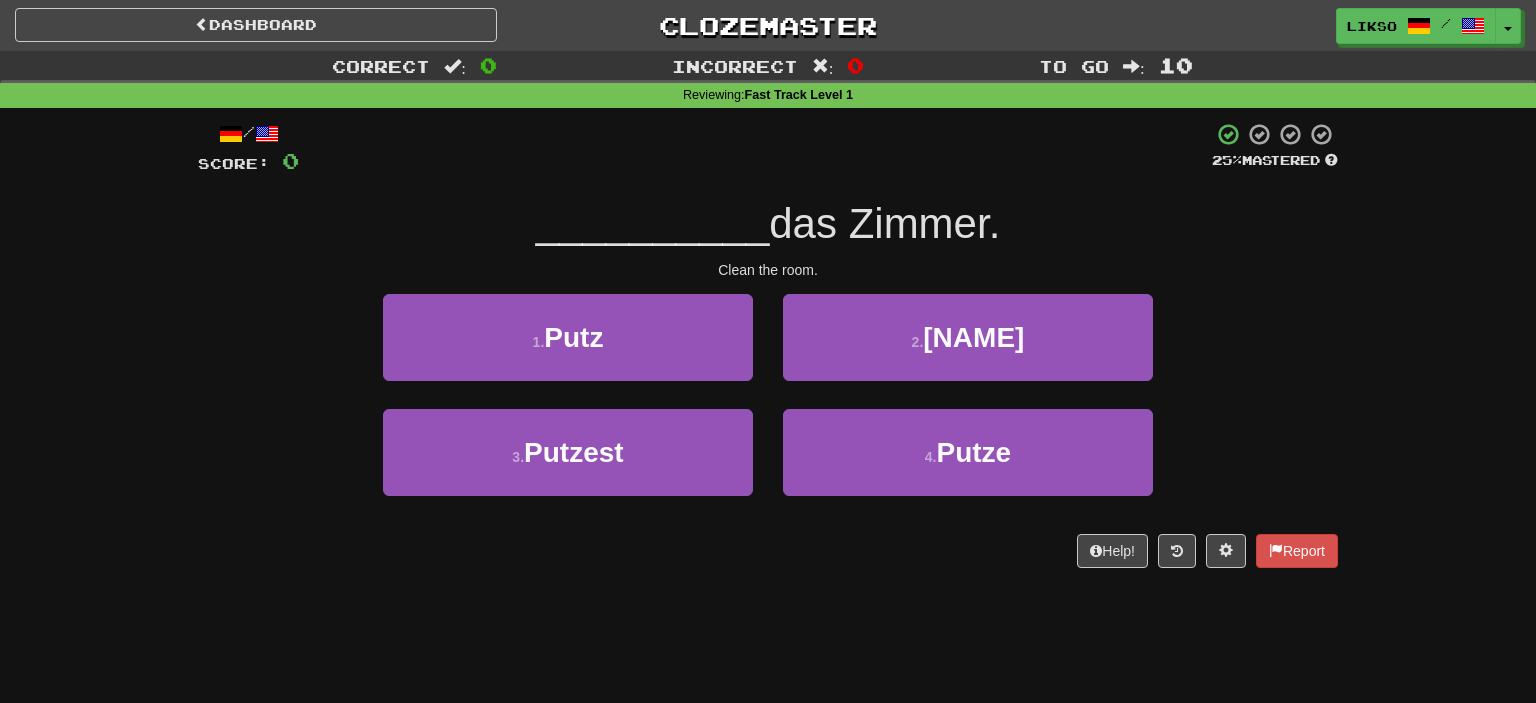 scroll, scrollTop: 0, scrollLeft: 0, axis: both 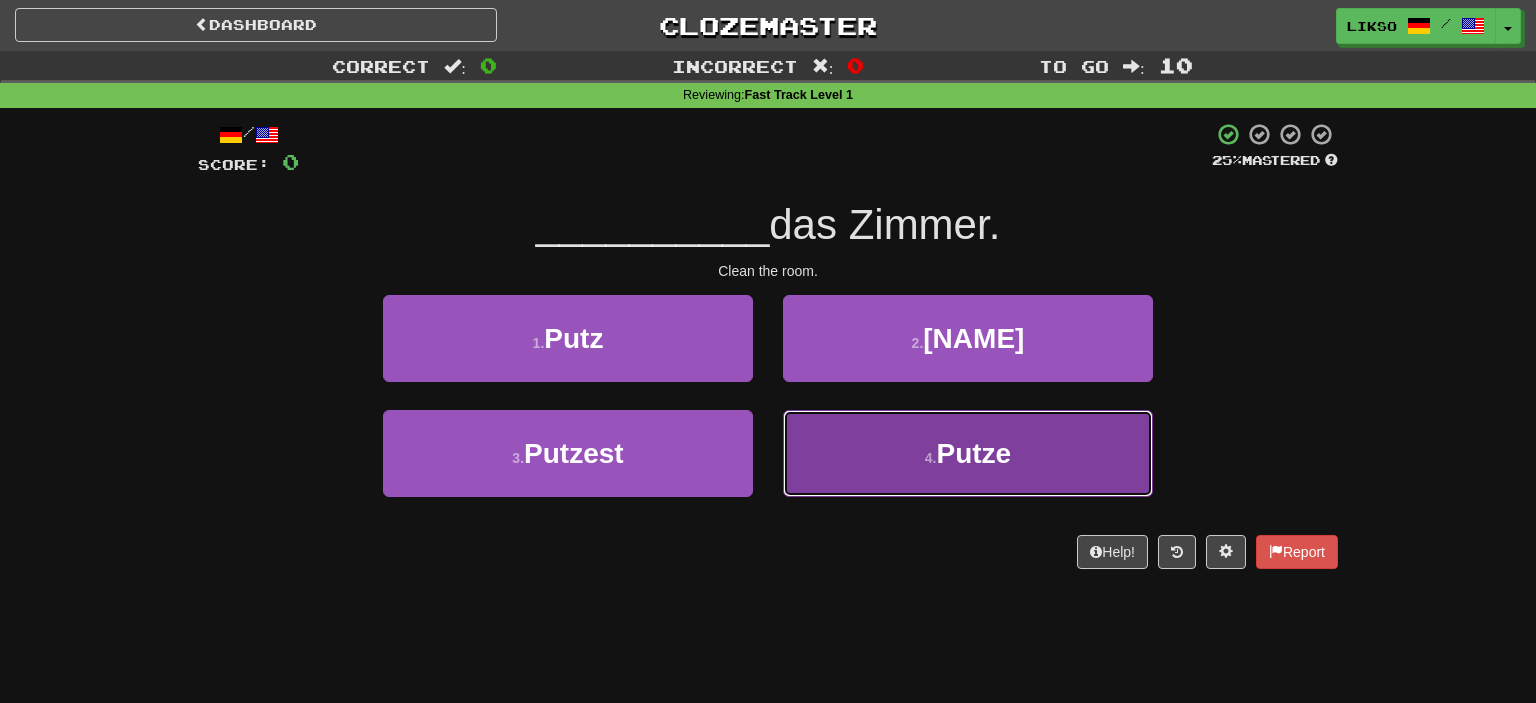 click on "4 .  Putze" at bounding box center (968, 453) 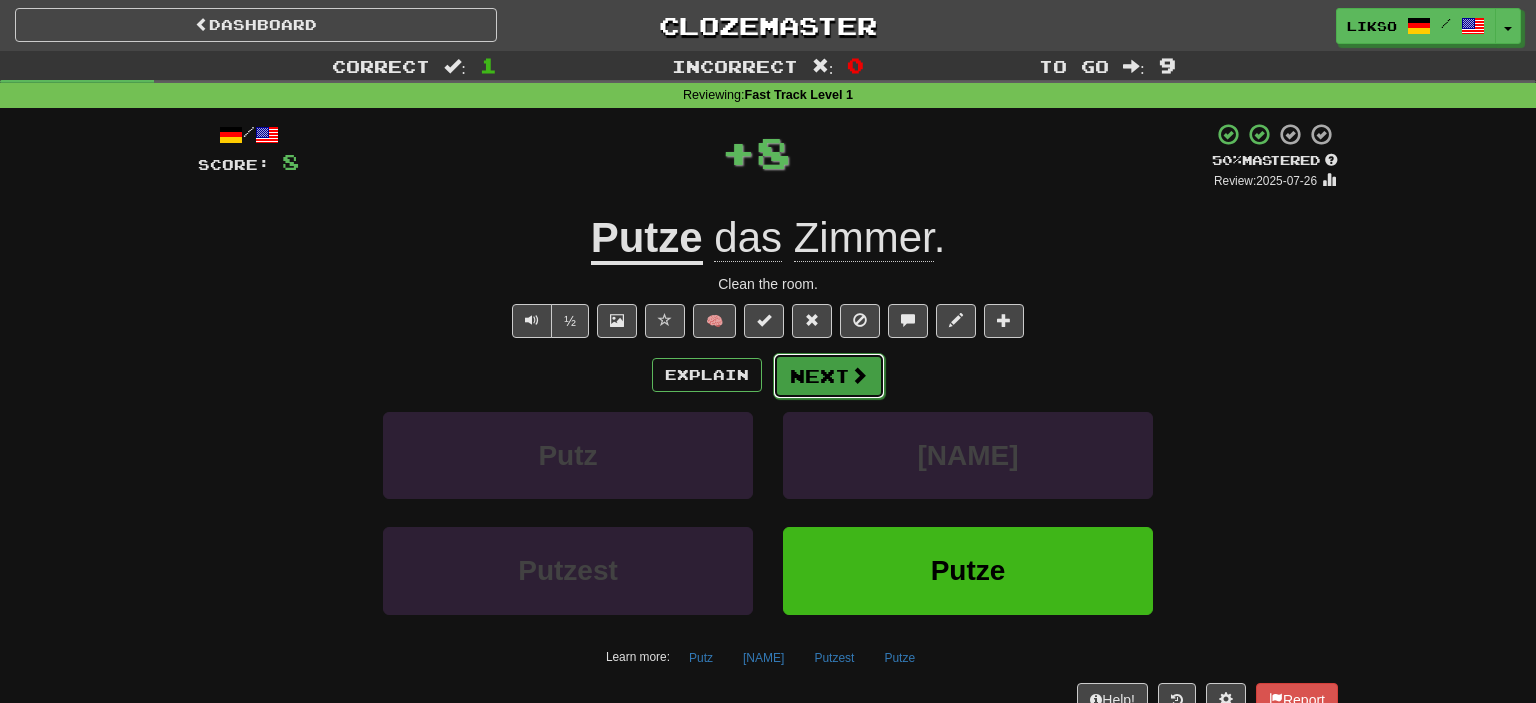 click on "Next" at bounding box center (829, 376) 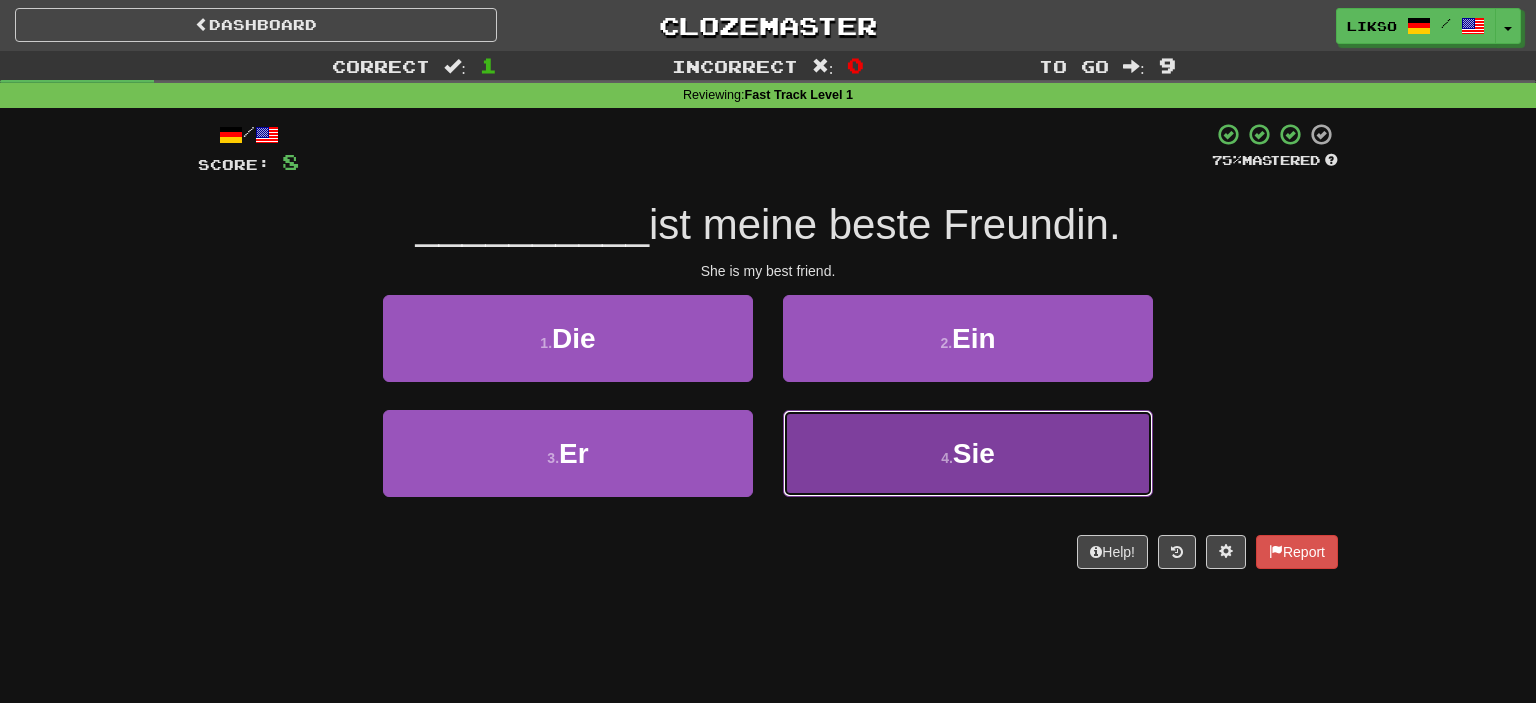 click on "4 .  Sie" at bounding box center (968, 453) 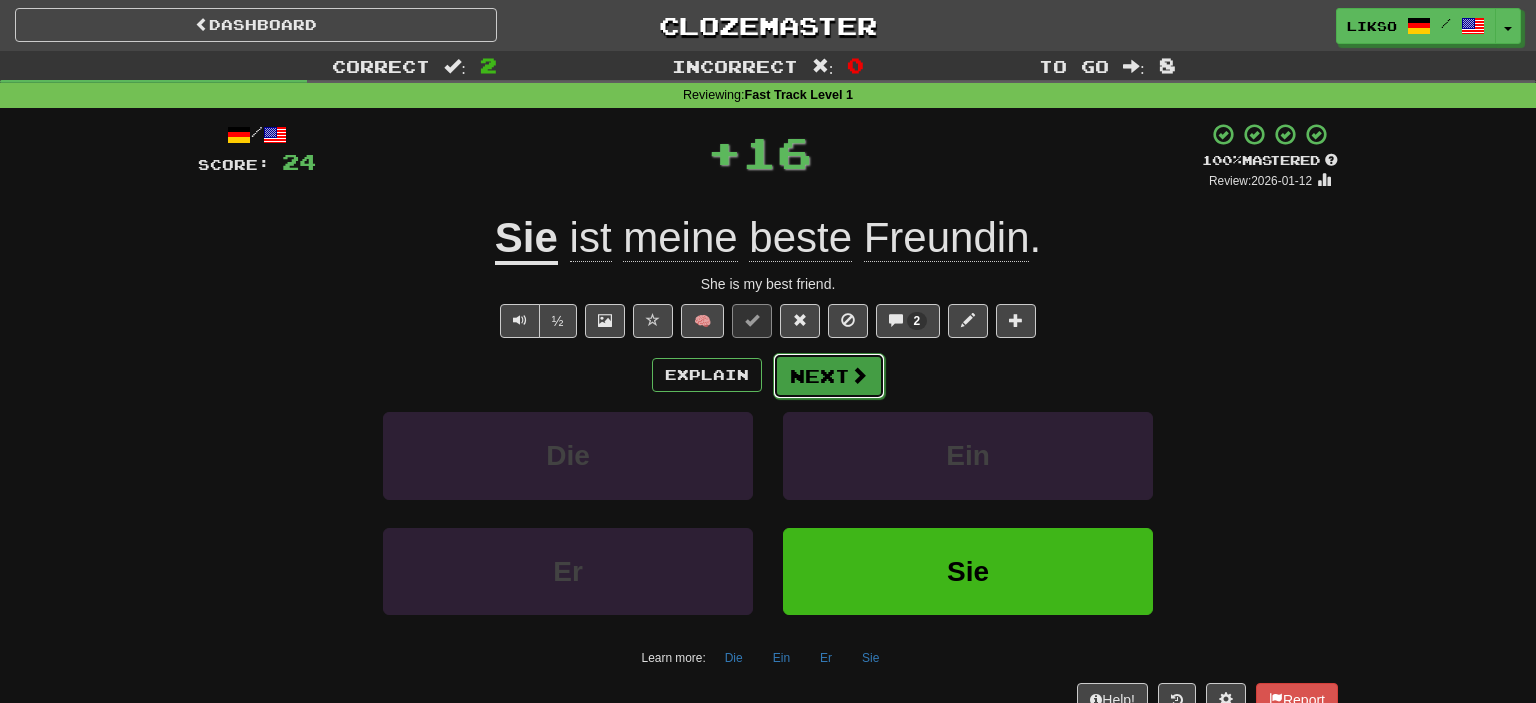 click on "Next" at bounding box center [829, 376] 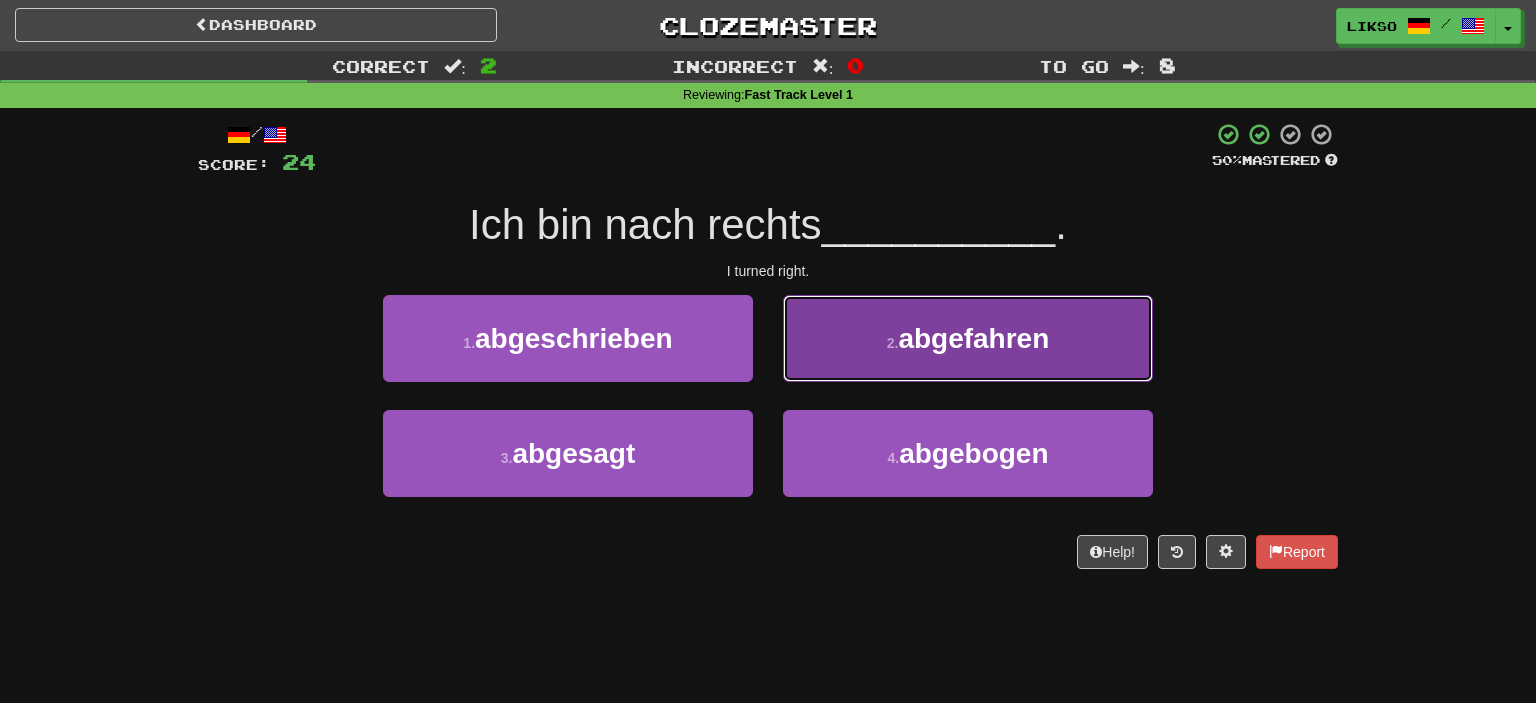 click on "2 .  abgefahren" at bounding box center [968, 338] 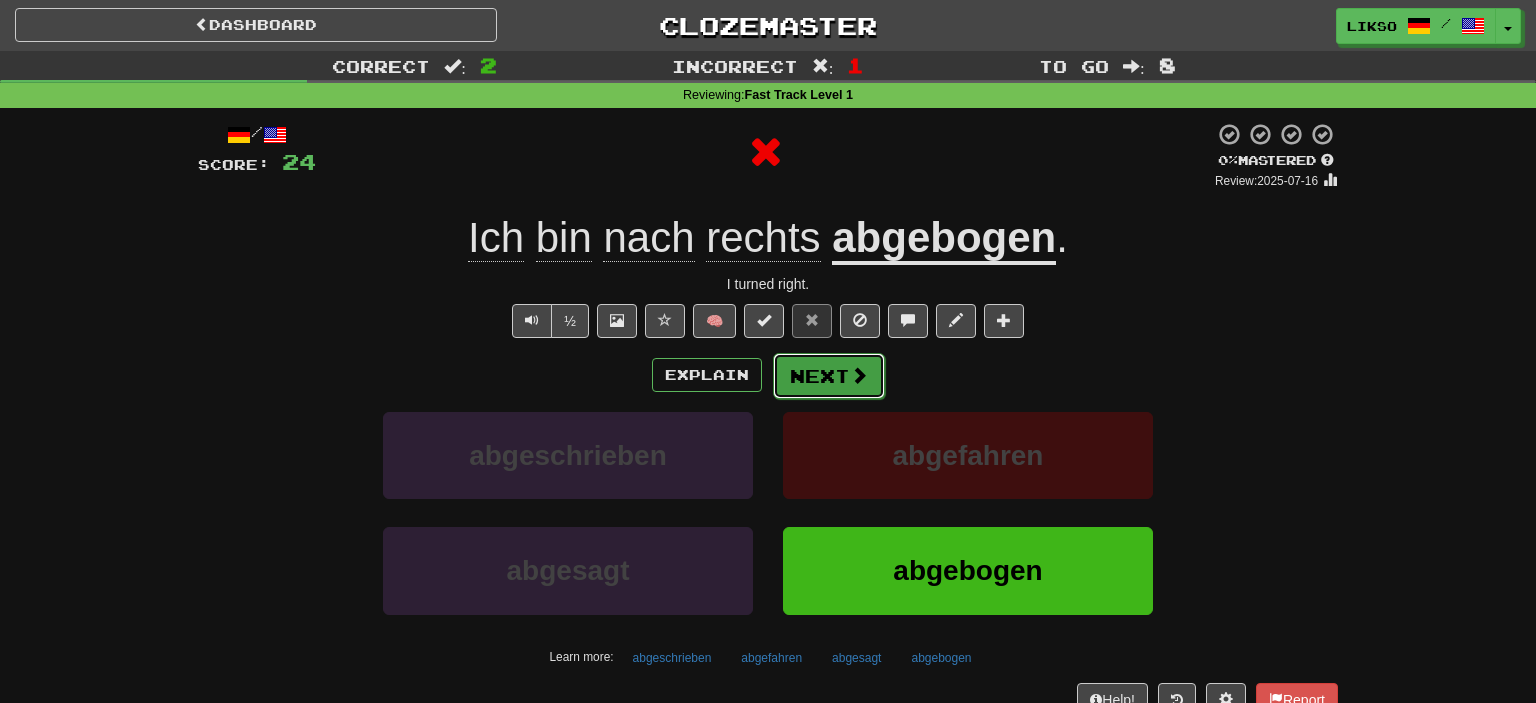 click on "Next" at bounding box center (829, 376) 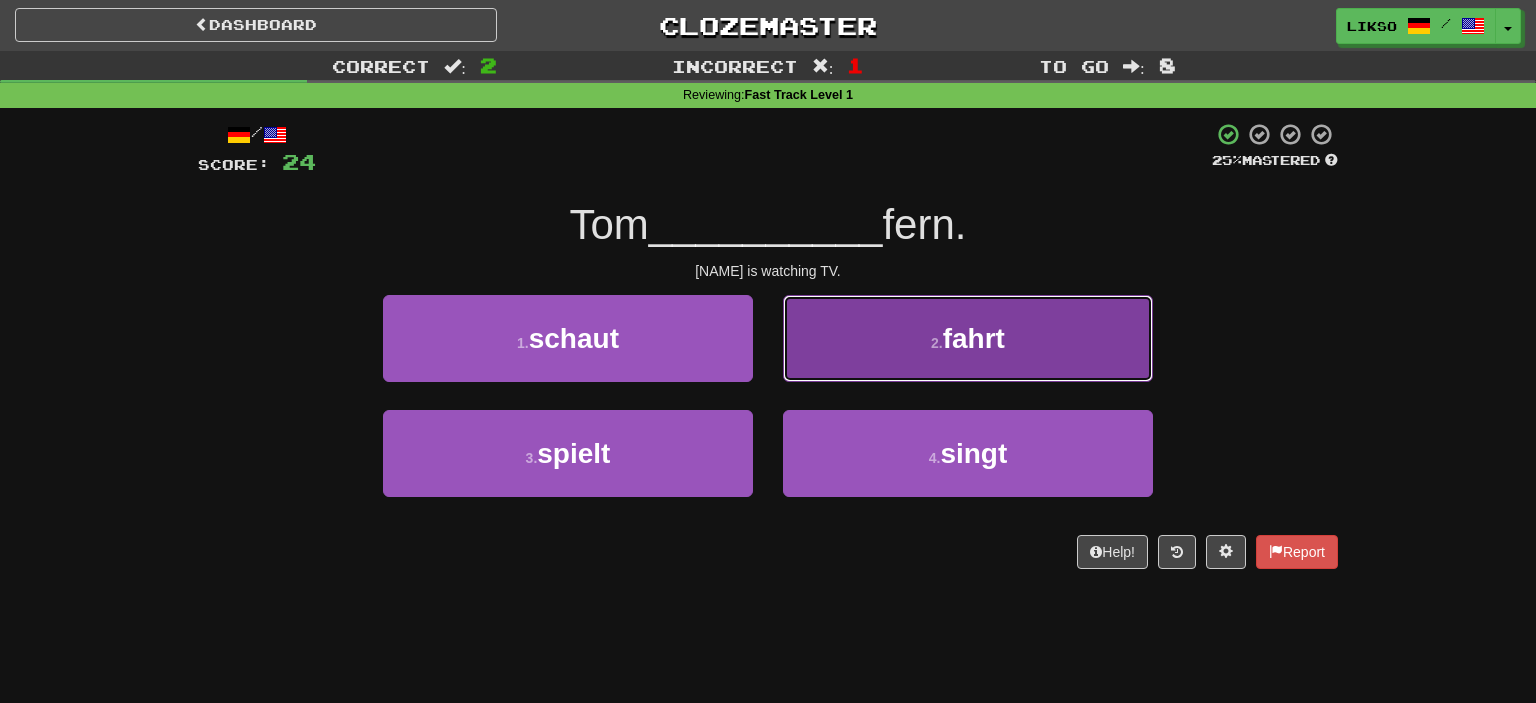 click on "fahrt" at bounding box center (974, 338) 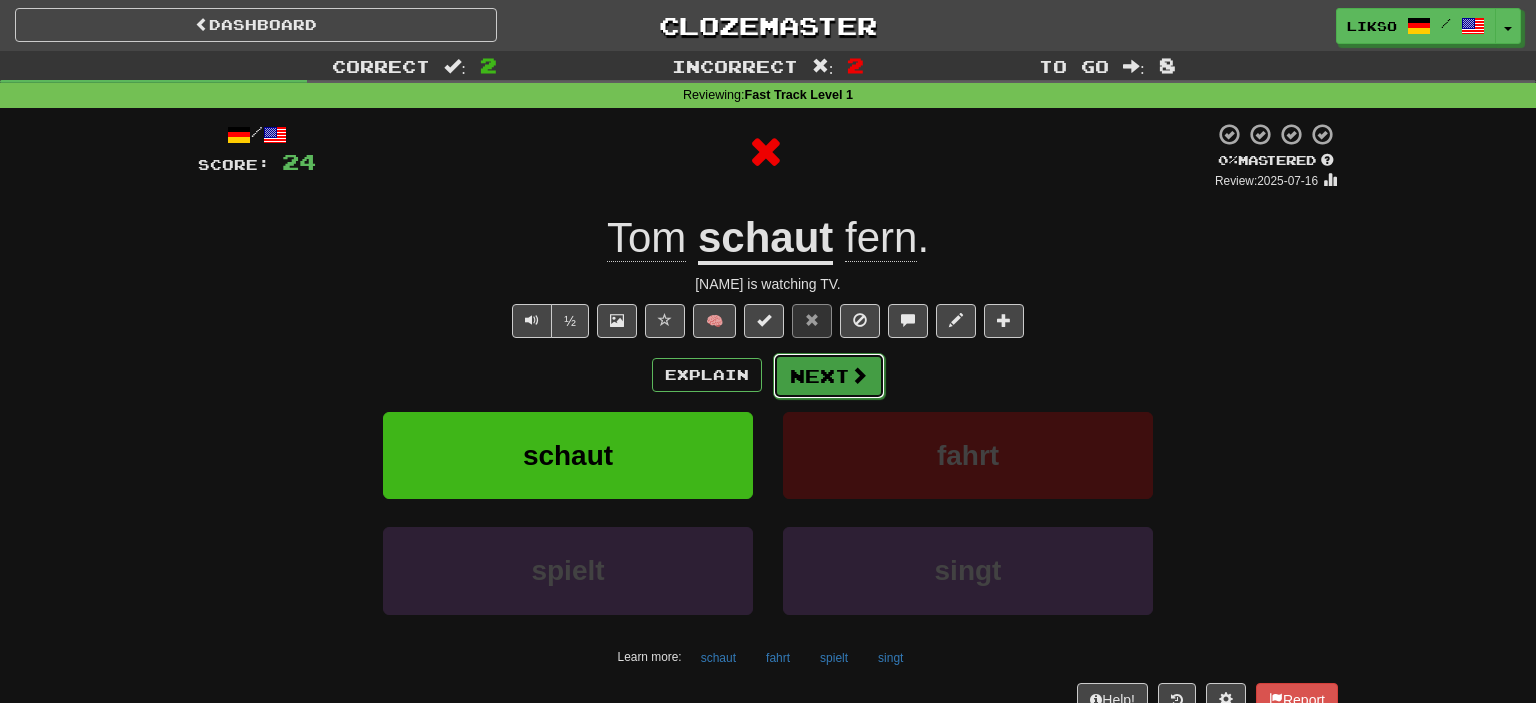 click on "Next" at bounding box center (829, 376) 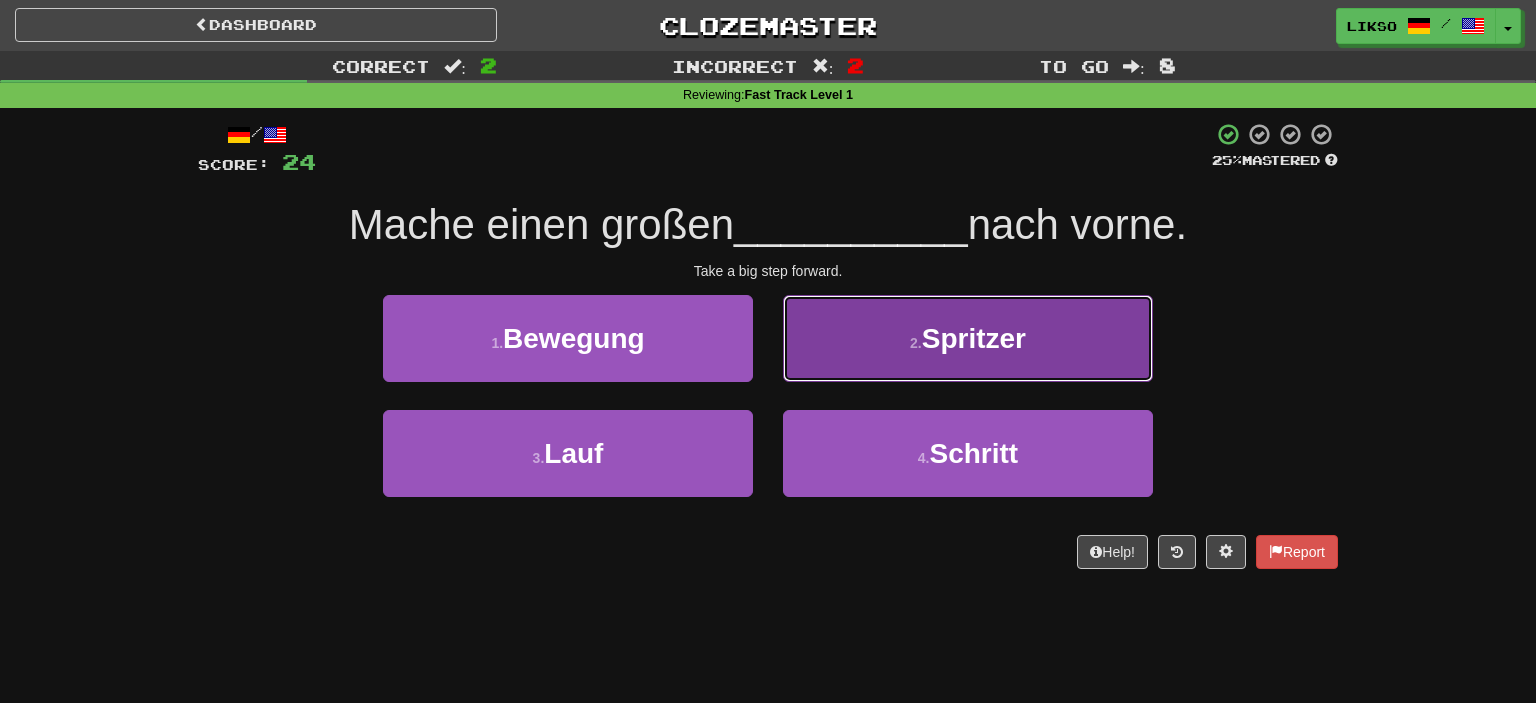 click on "2 .  Spritzer" at bounding box center [968, 338] 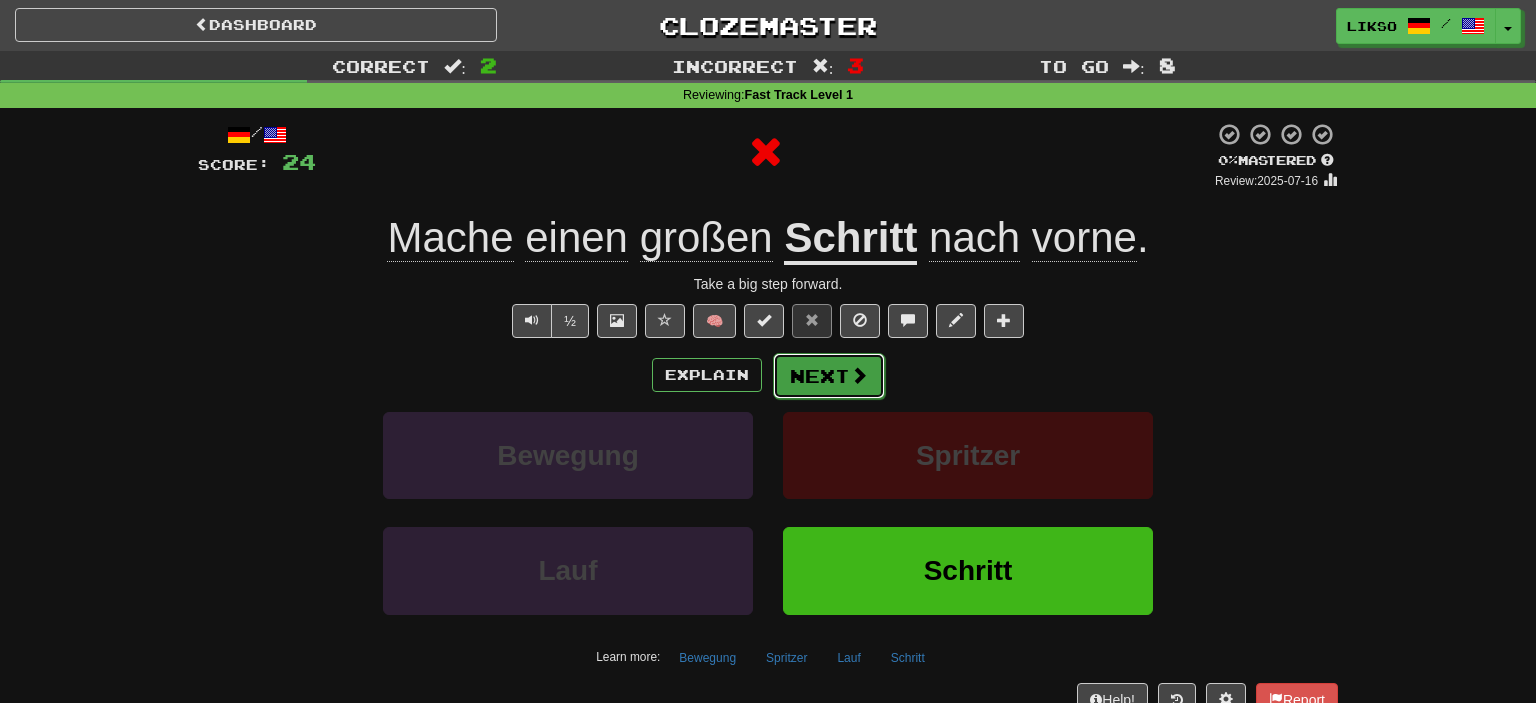 click at bounding box center (859, 375) 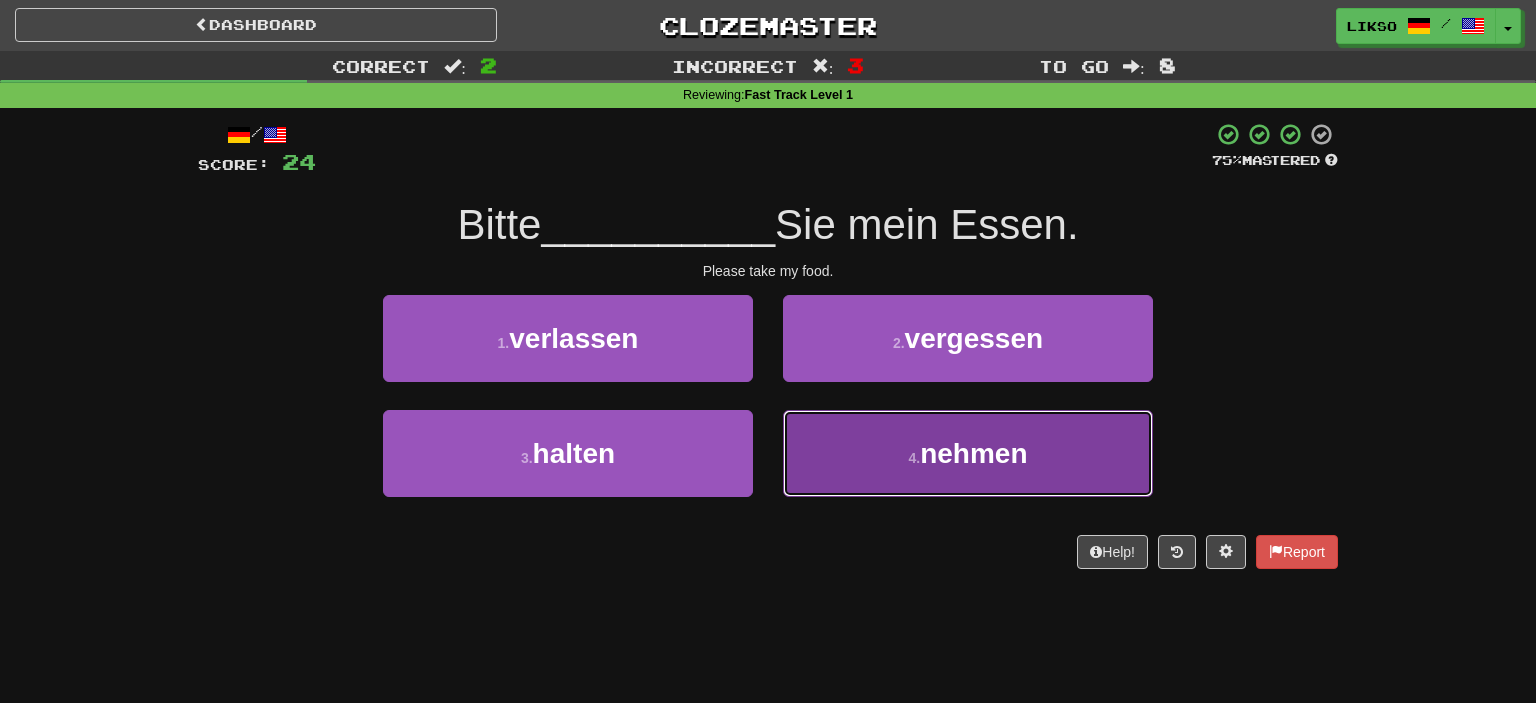 click on "4 .  nehmen" at bounding box center (968, 453) 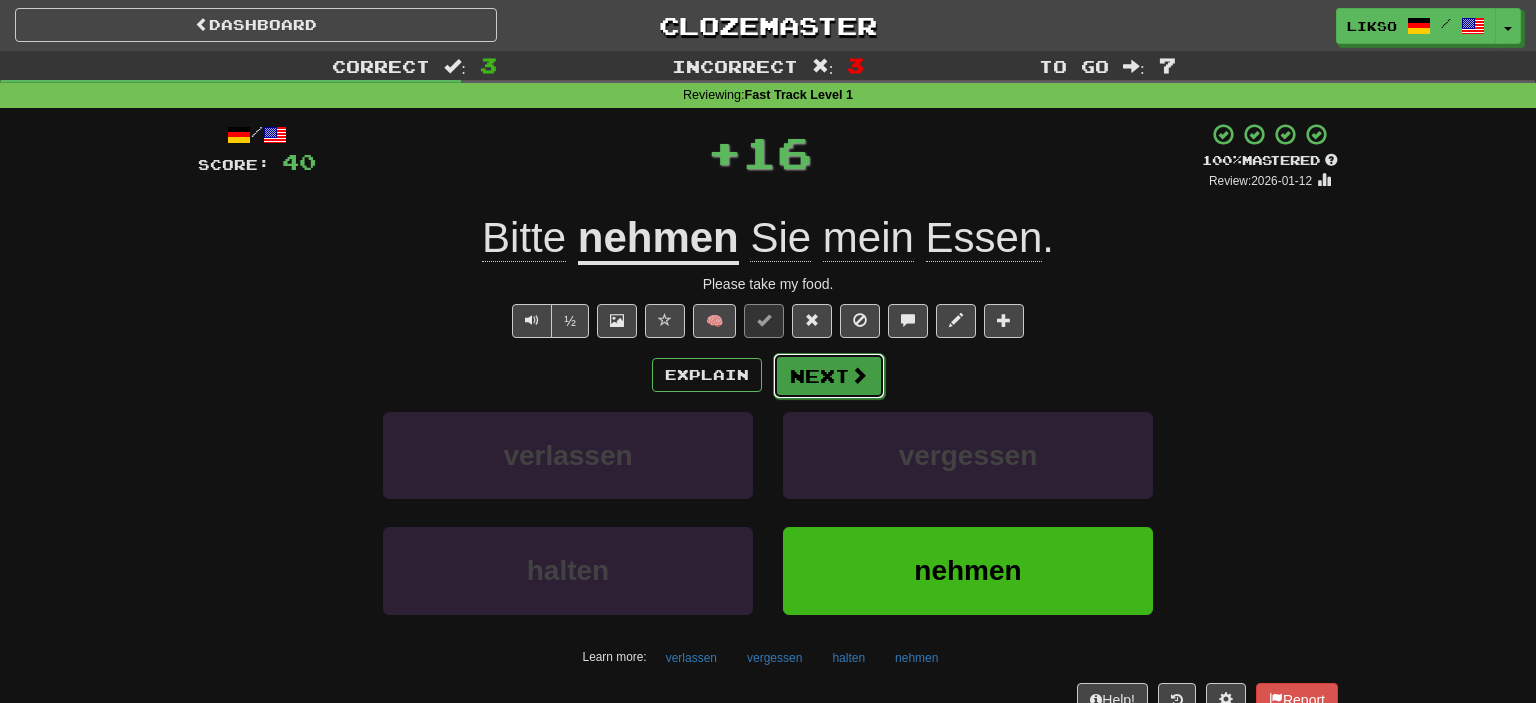 click at bounding box center (859, 375) 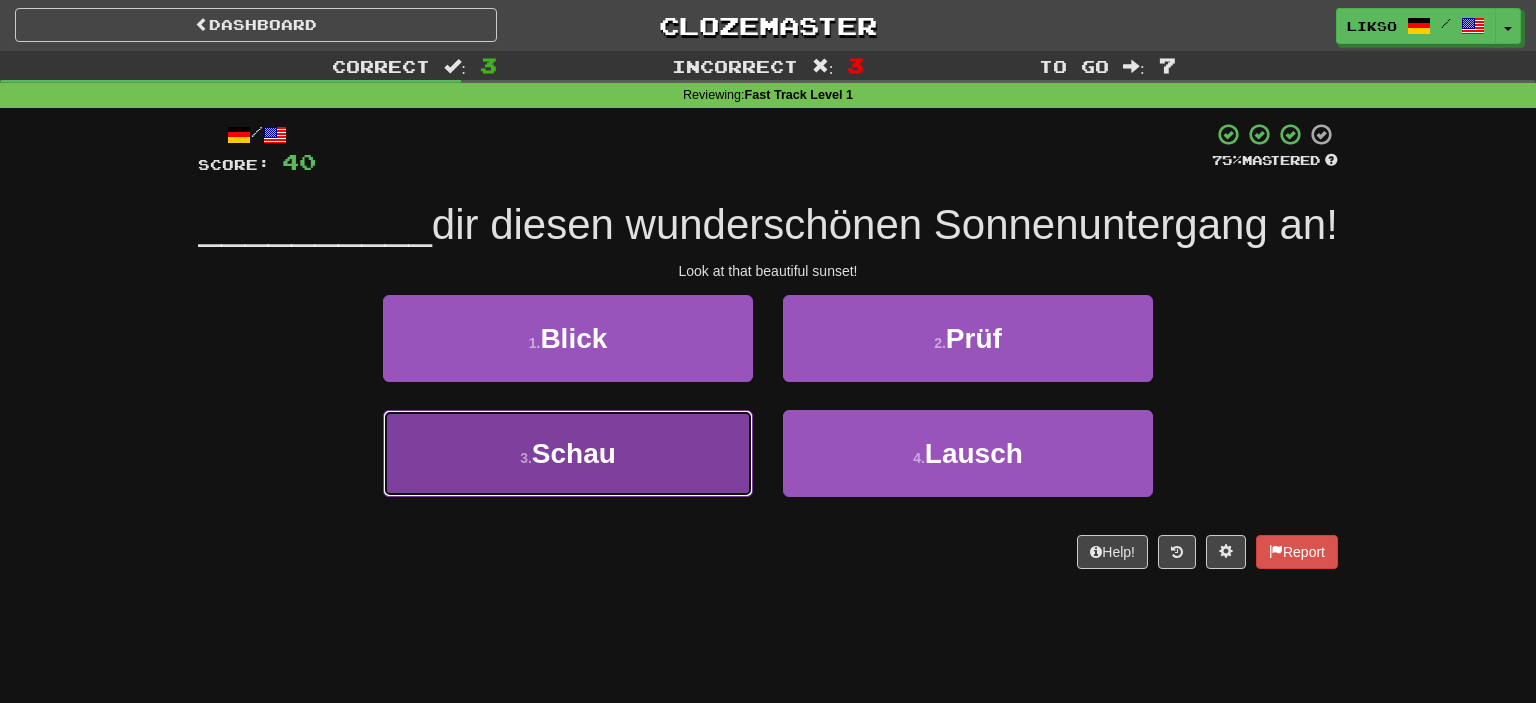 click on "3 .  Schau" at bounding box center [568, 453] 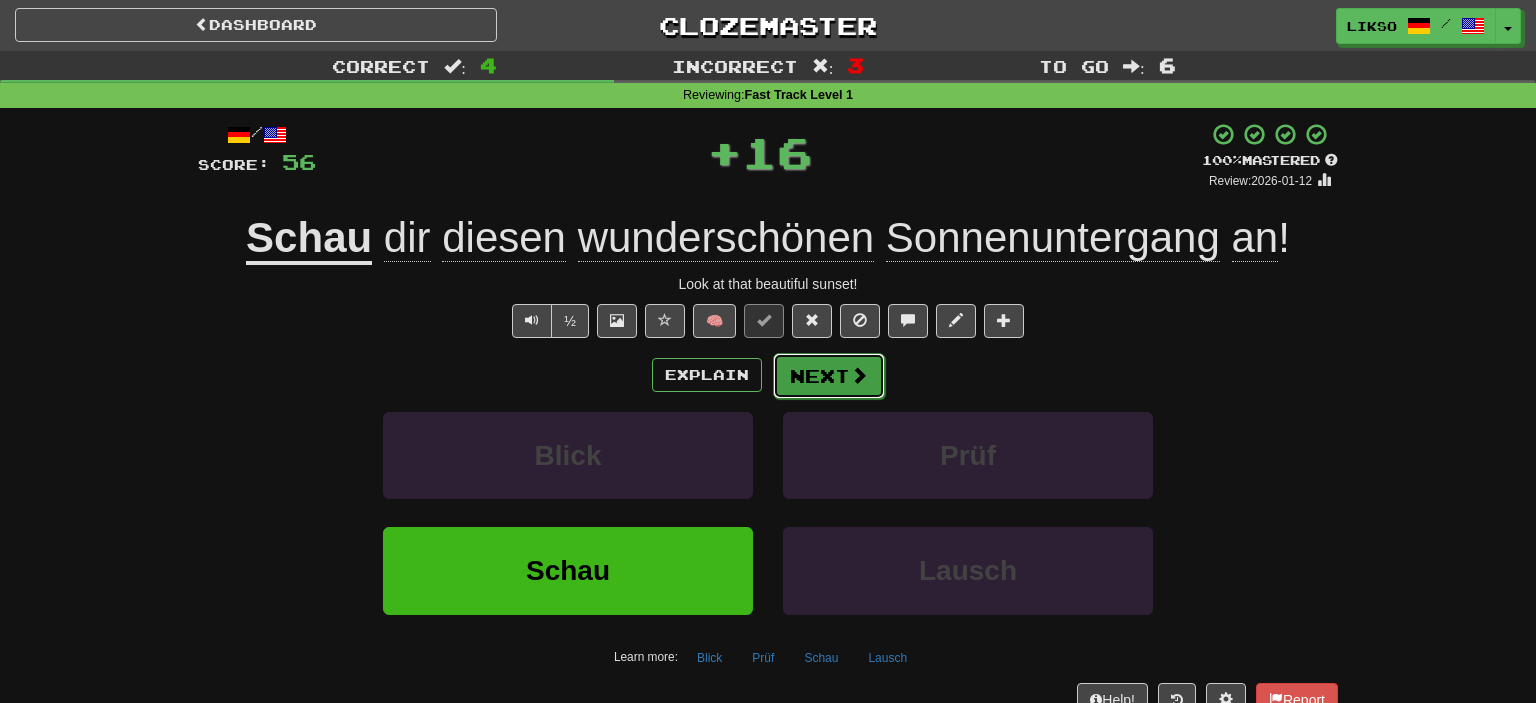 click on "Next" at bounding box center [829, 376] 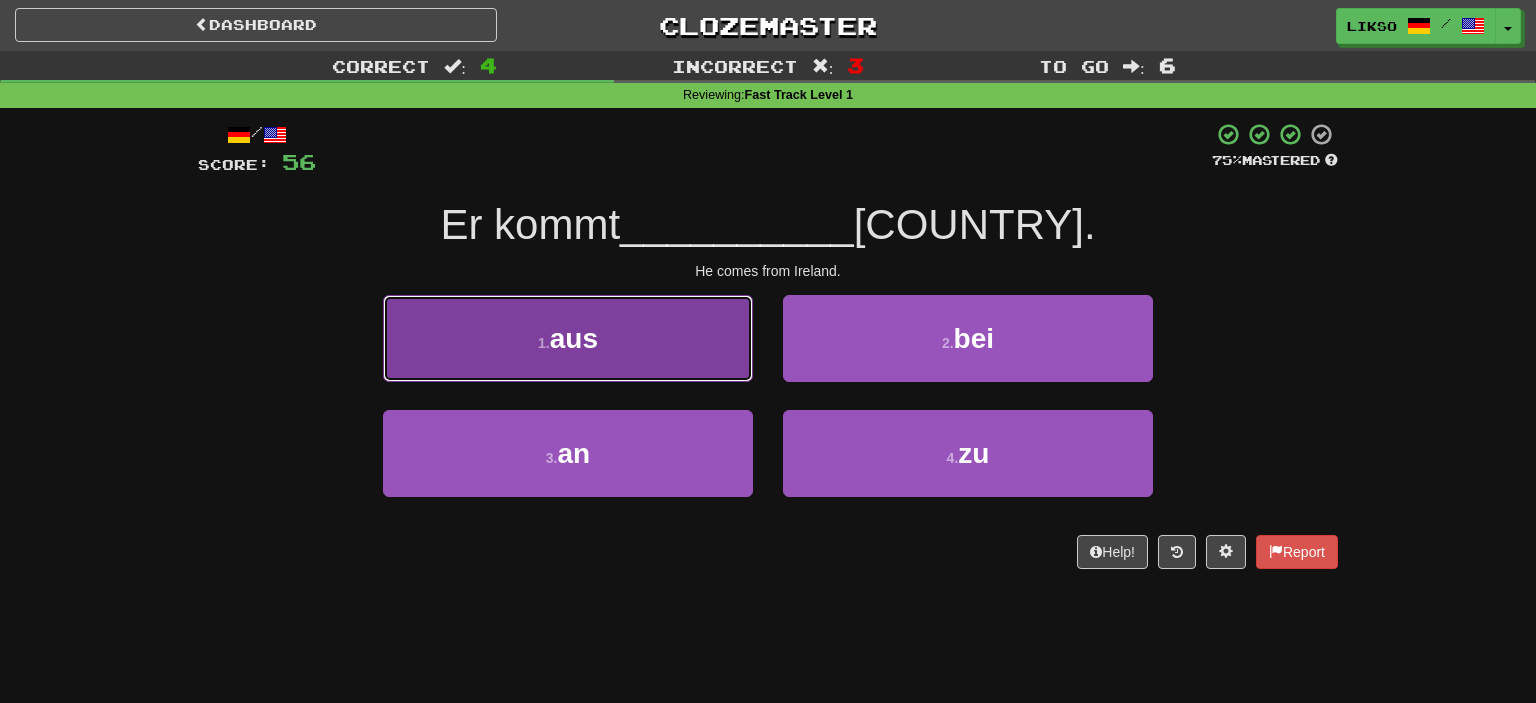 click on "1 .  aus" at bounding box center [568, 338] 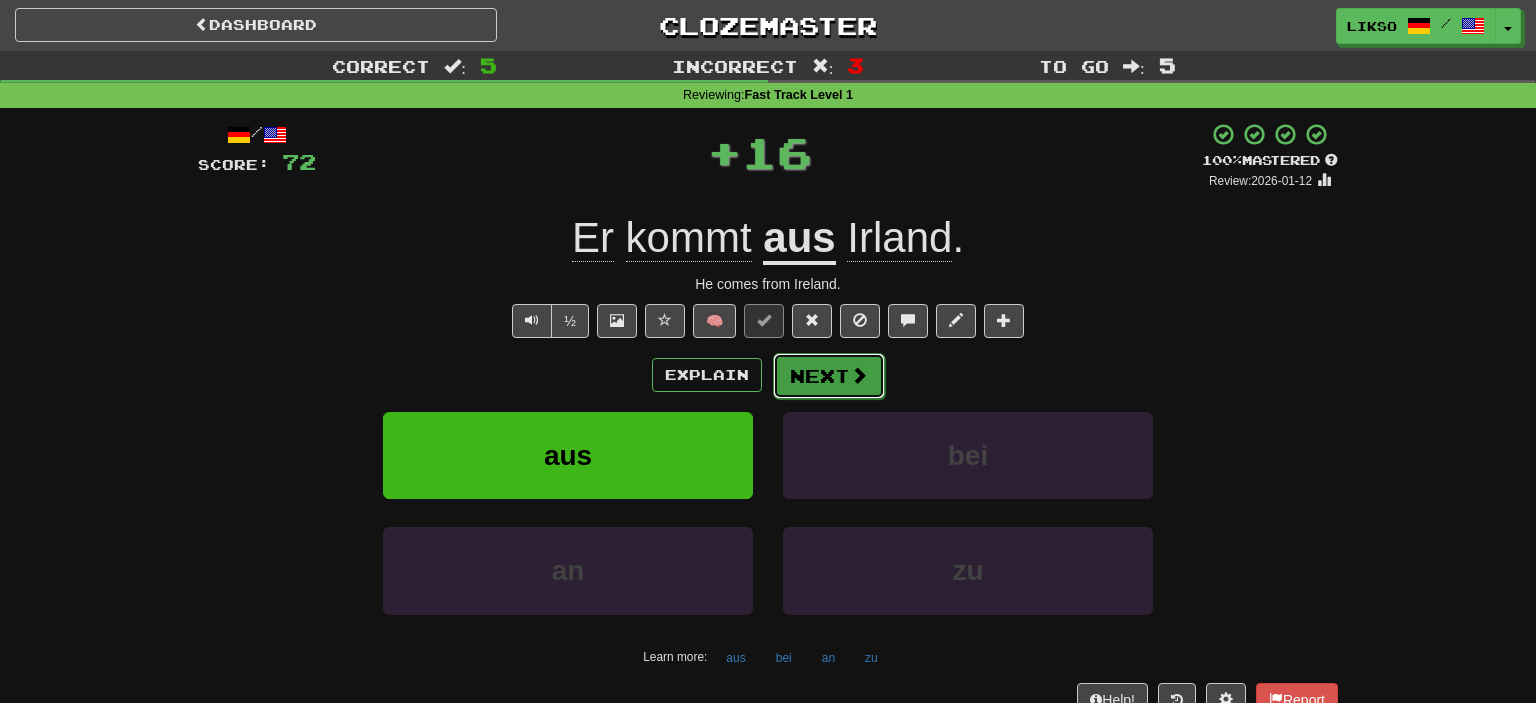 click on "Next" at bounding box center (829, 376) 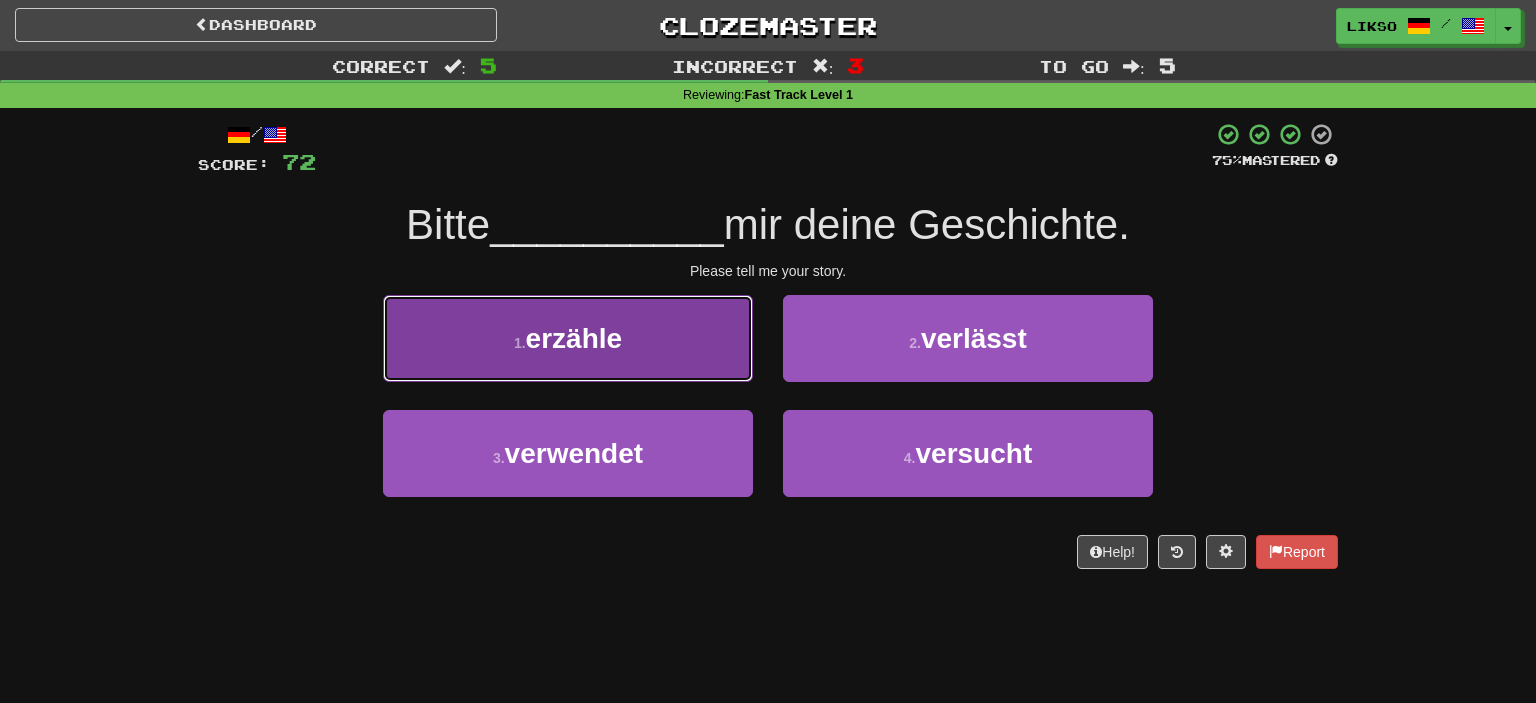 click on "1 .  erzähle" at bounding box center [568, 338] 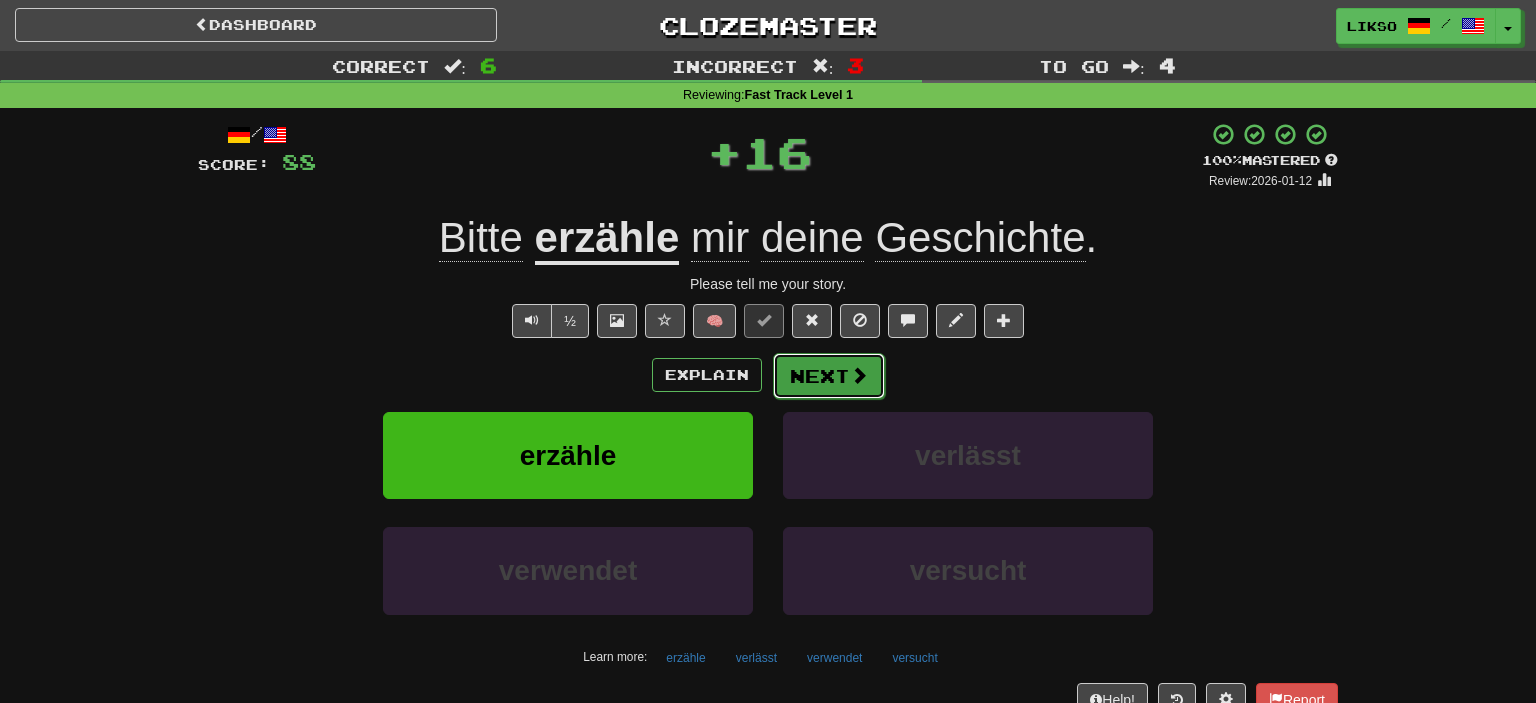 click on "Next" at bounding box center [829, 376] 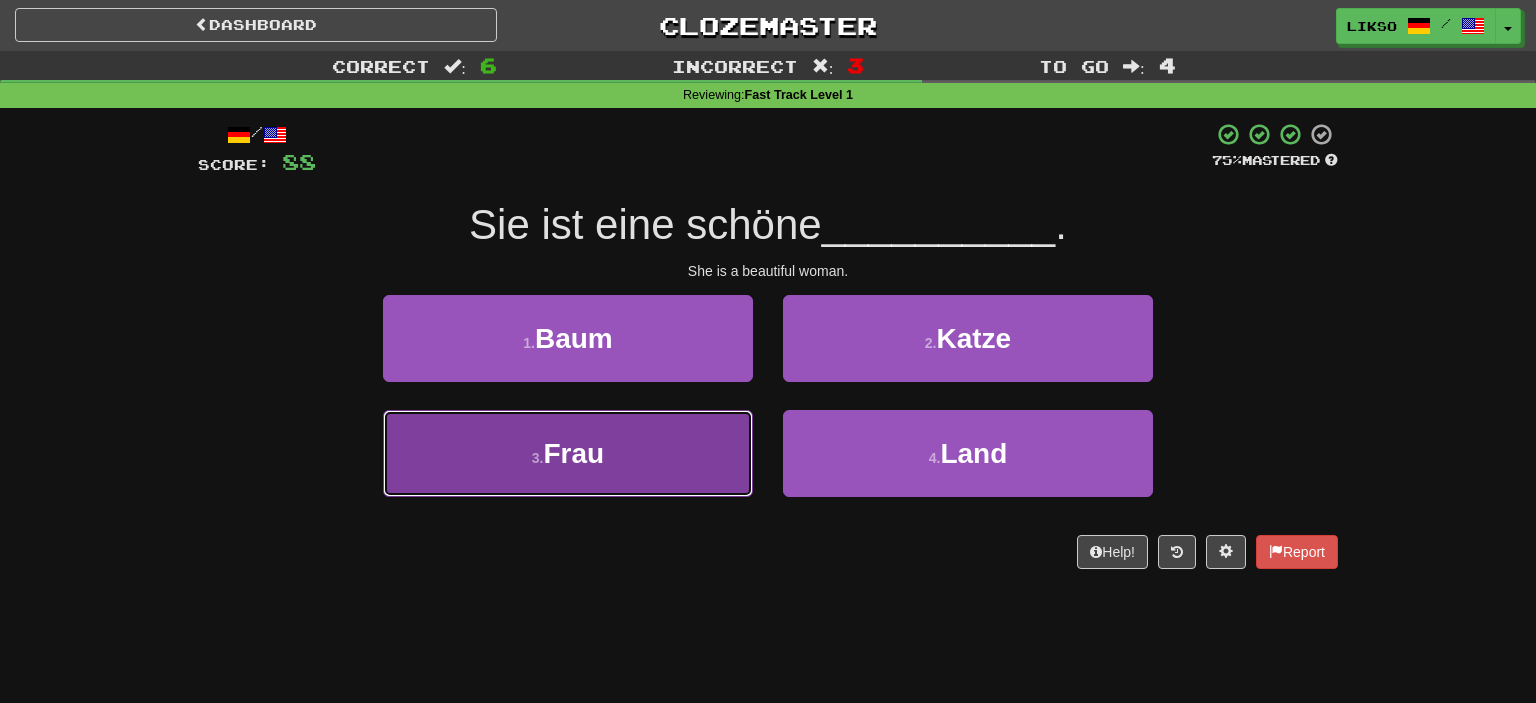 click on "3 .  Frau" at bounding box center [568, 453] 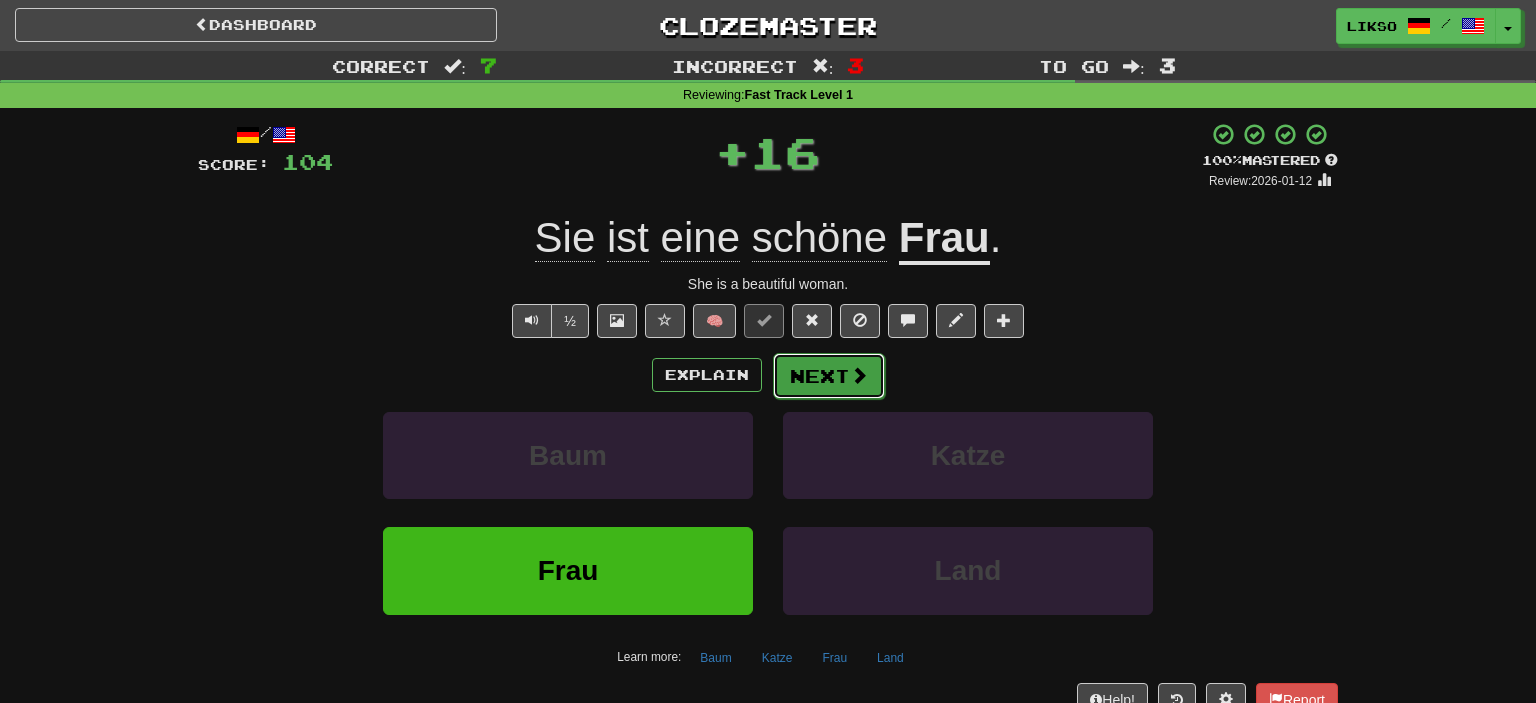 click on "Next" at bounding box center (829, 376) 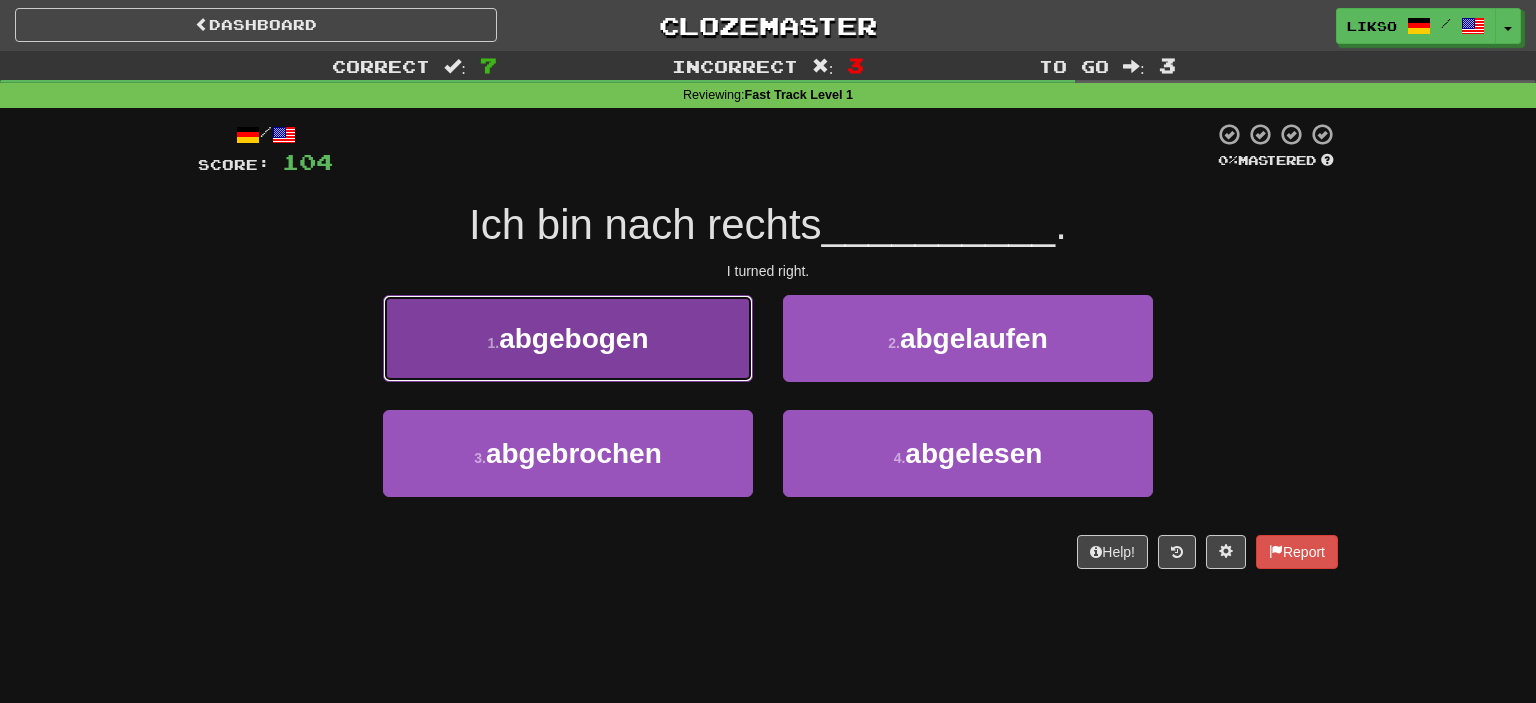 click on "1 .  abgebogen" at bounding box center (568, 338) 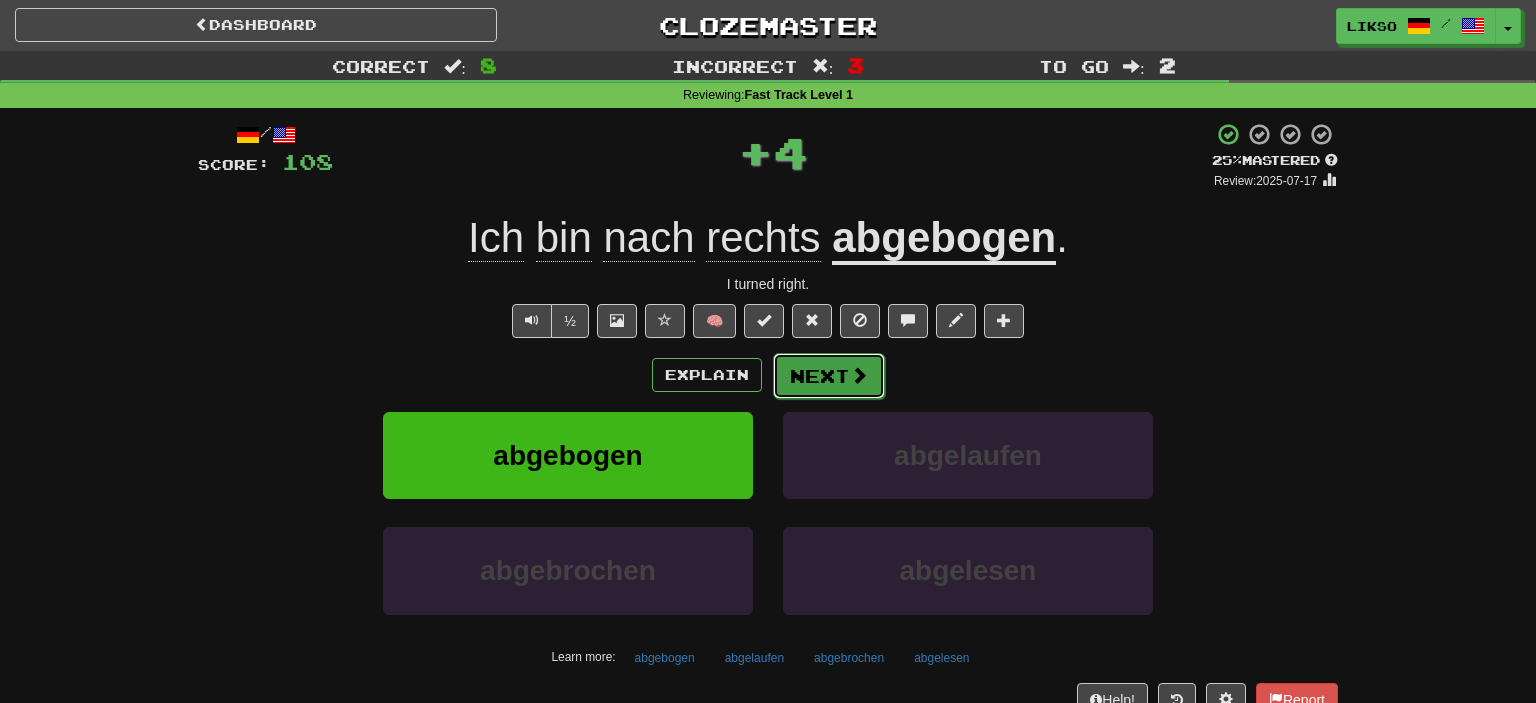 click on "Next" at bounding box center [829, 376] 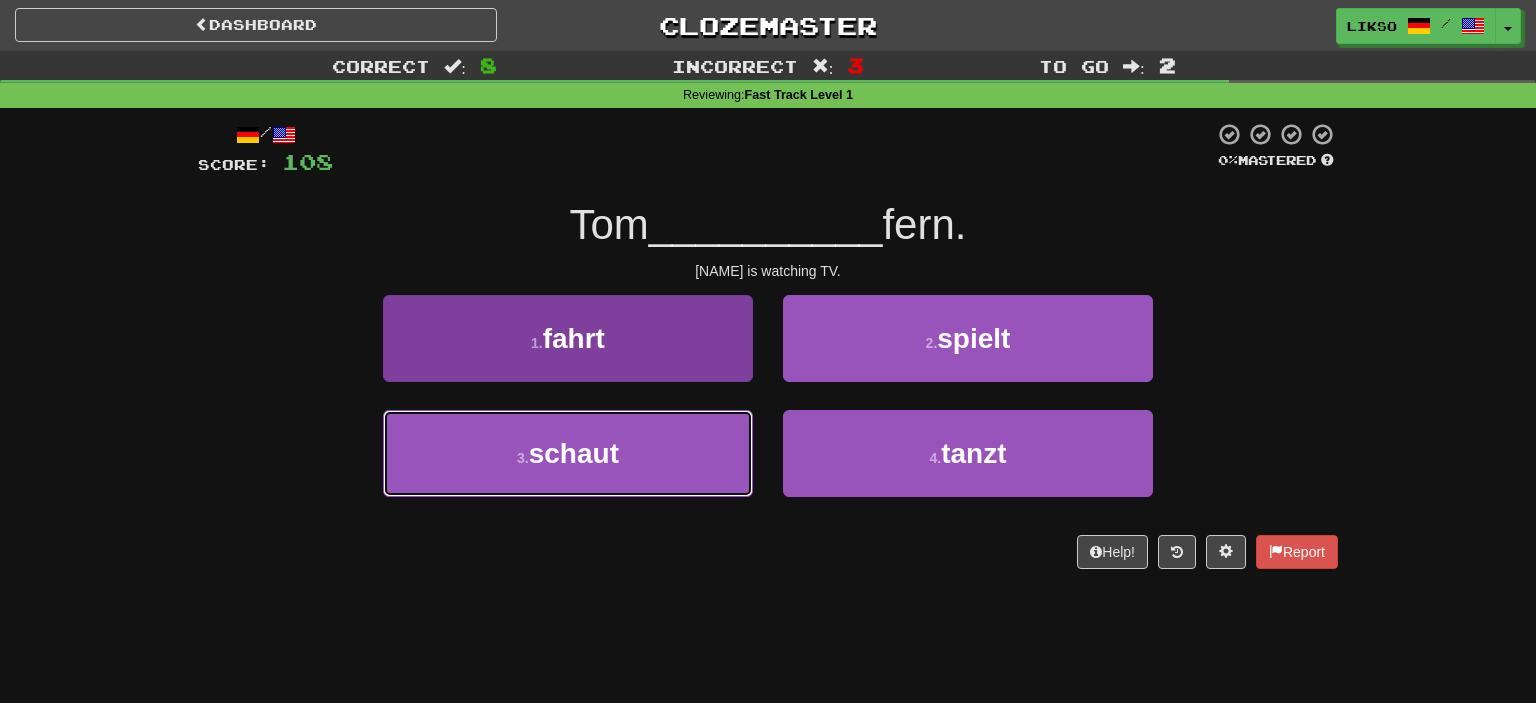 click on "3 .  schaut" at bounding box center [568, 453] 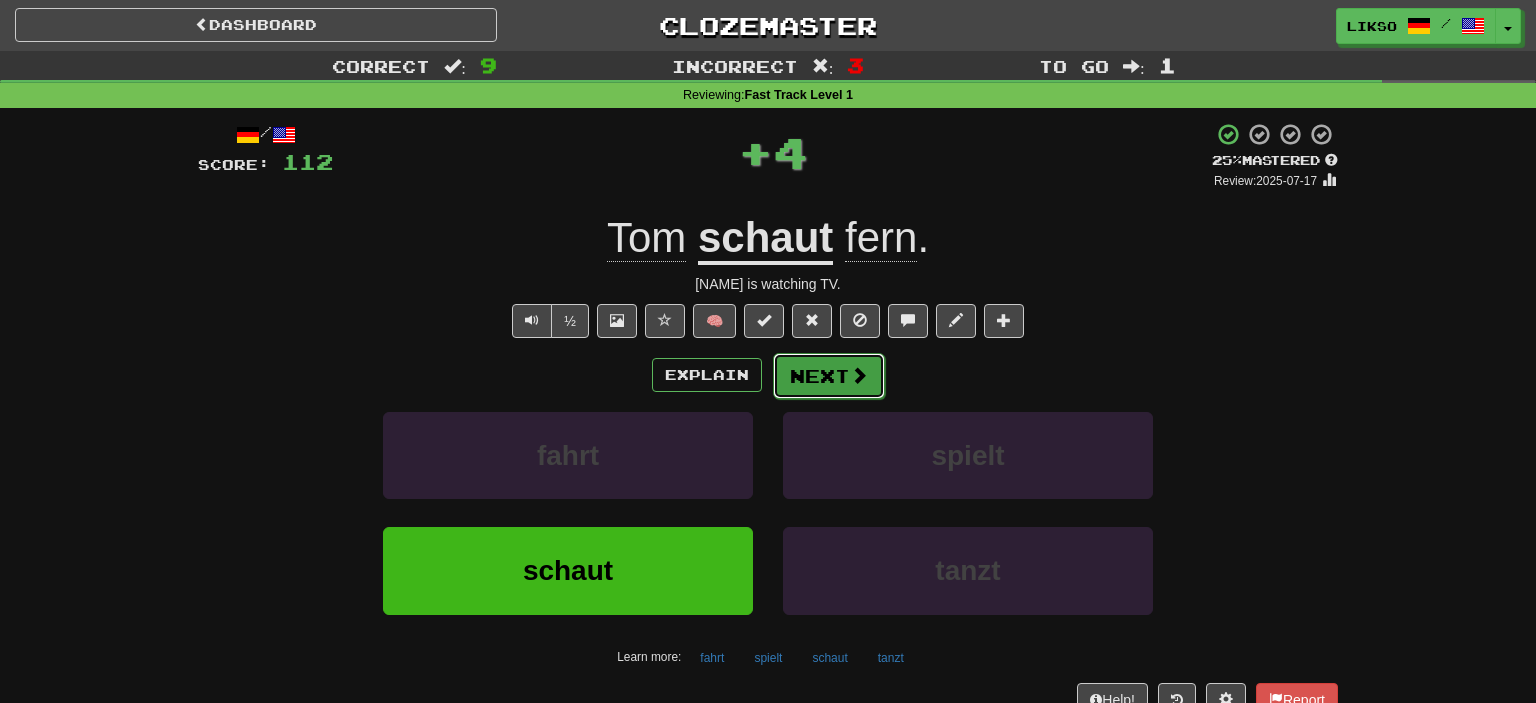 click on "Next" at bounding box center (829, 376) 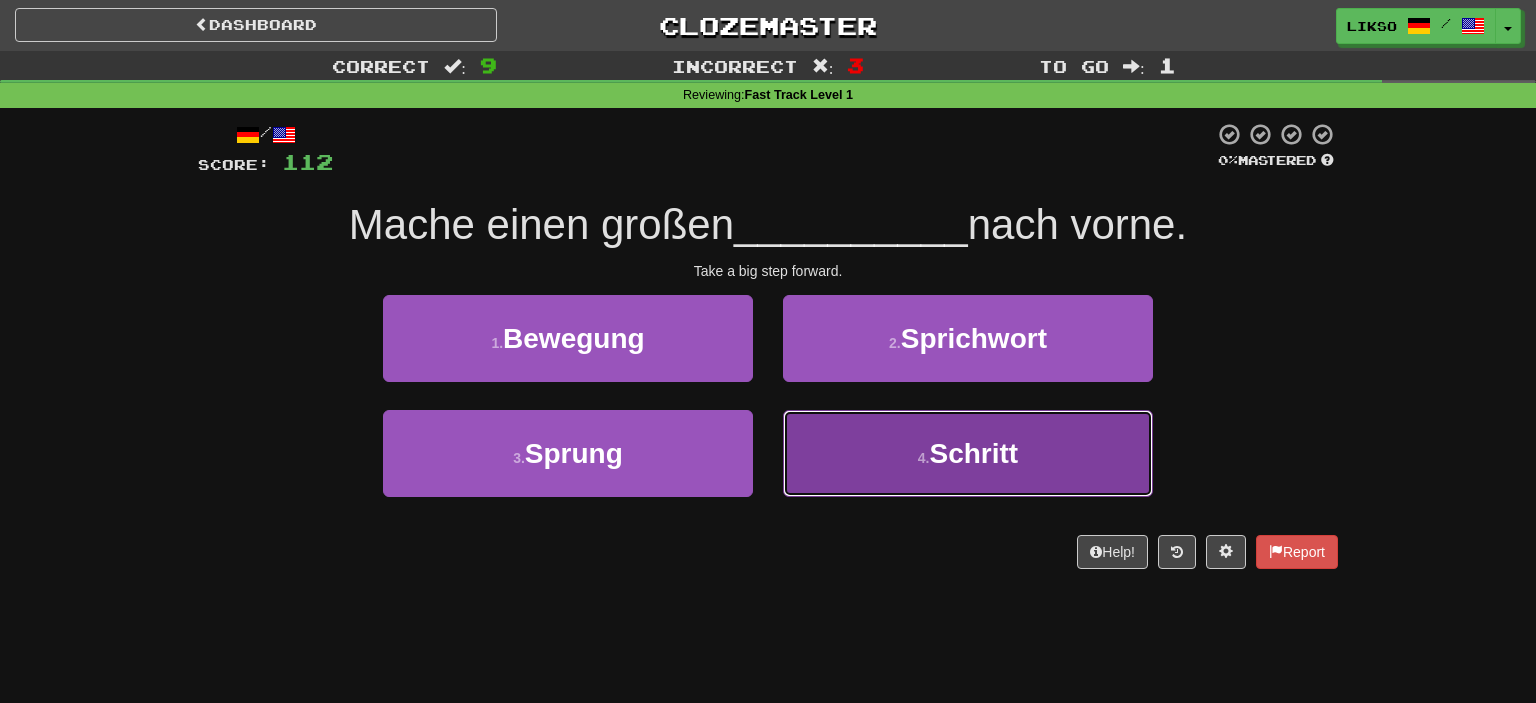 click on "4 .  Schritt" at bounding box center (968, 453) 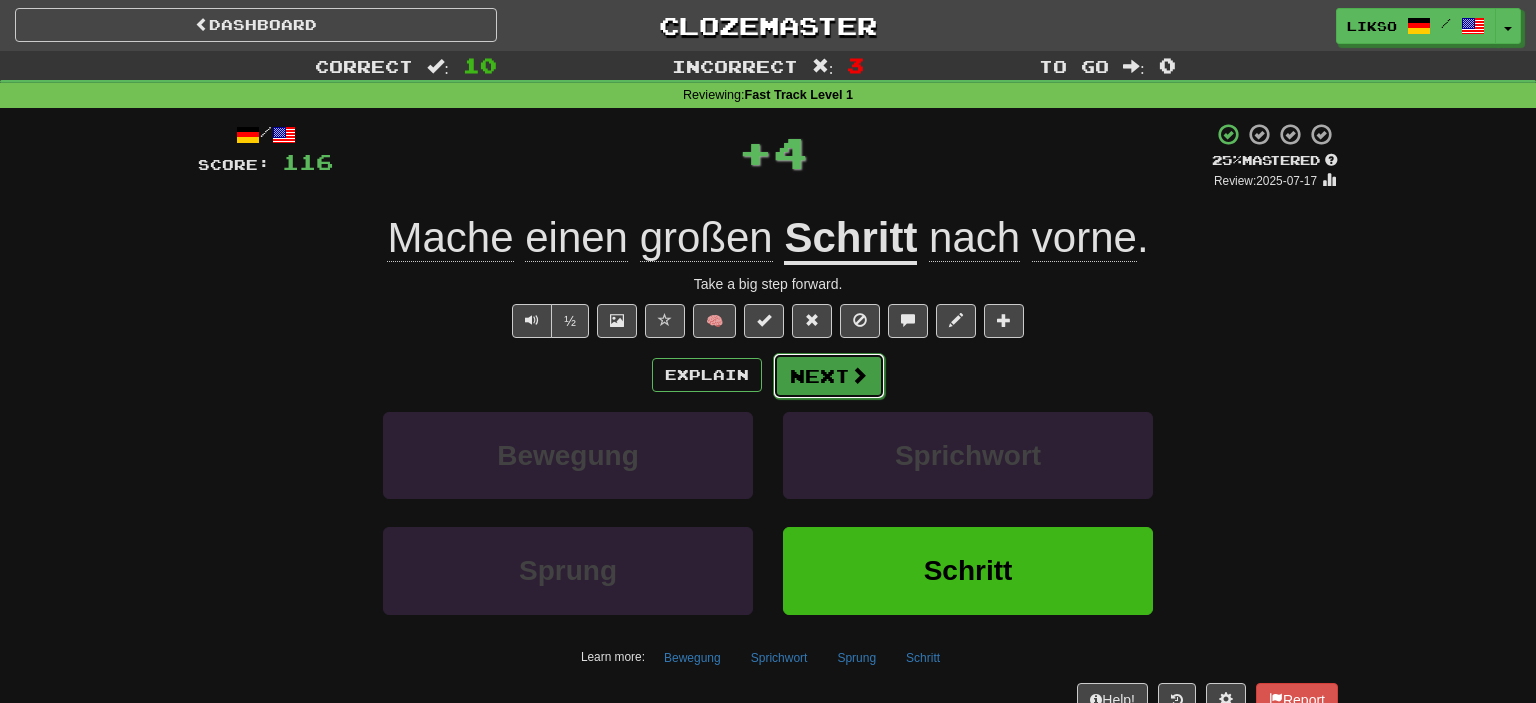 click on "Next" at bounding box center [829, 376] 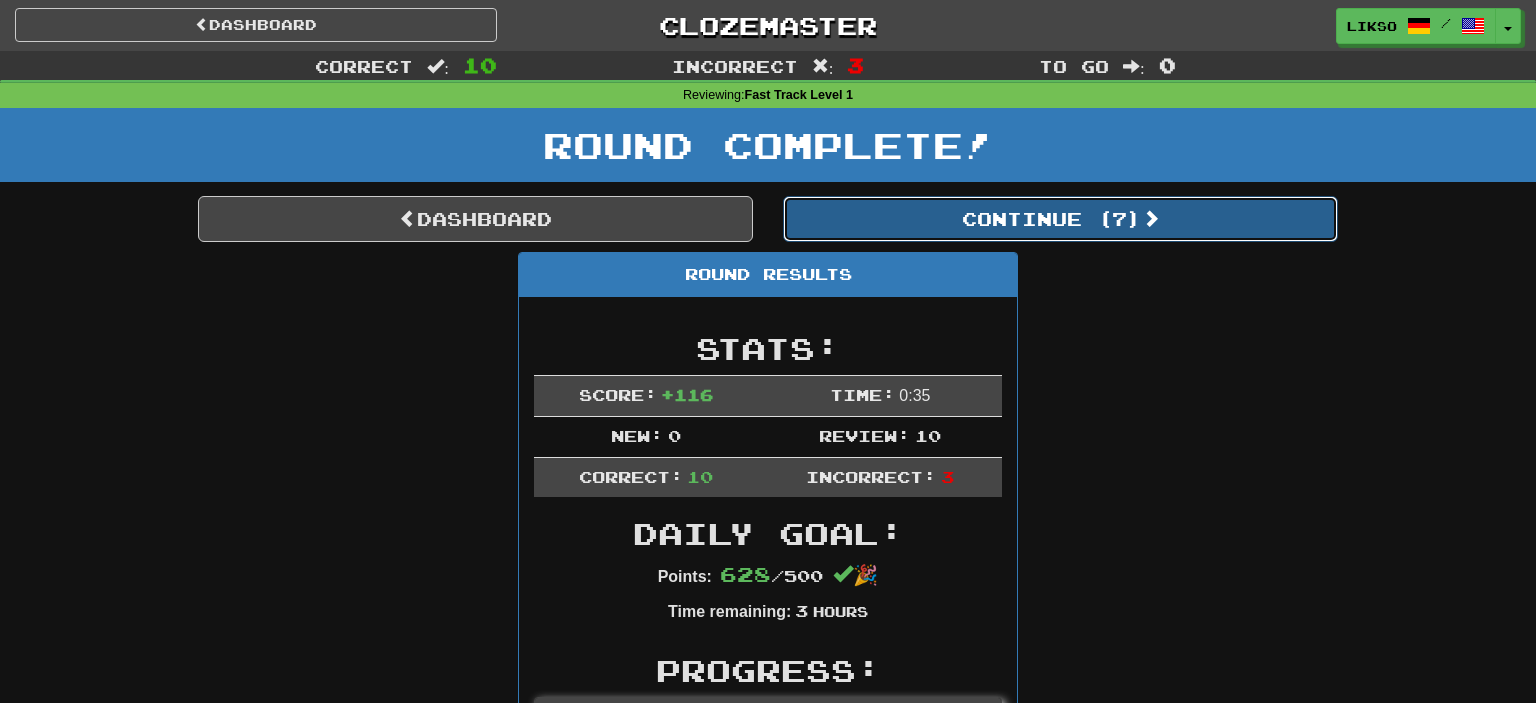 click on "Continue ( 7 )" at bounding box center [1060, 219] 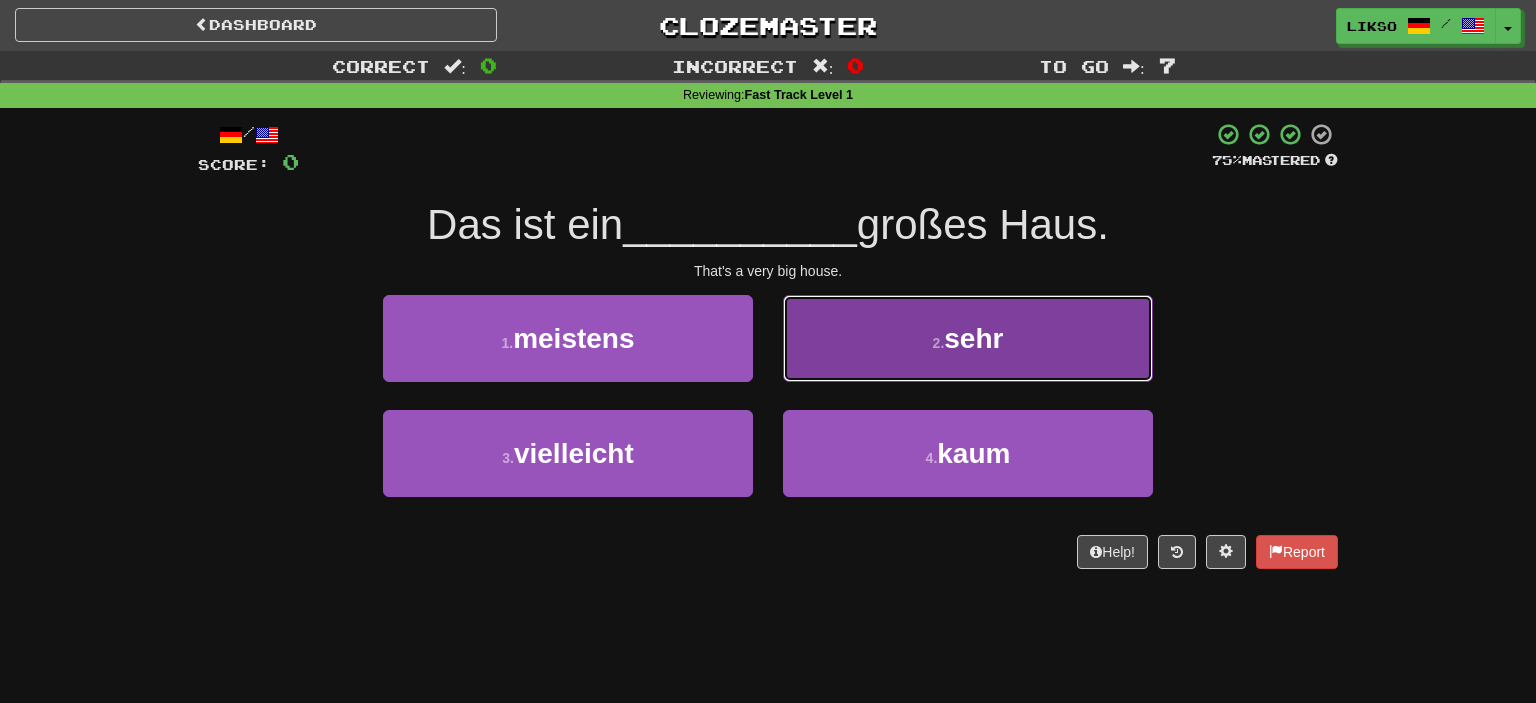 click on "2 .  sehr" at bounding box center [968, 338] 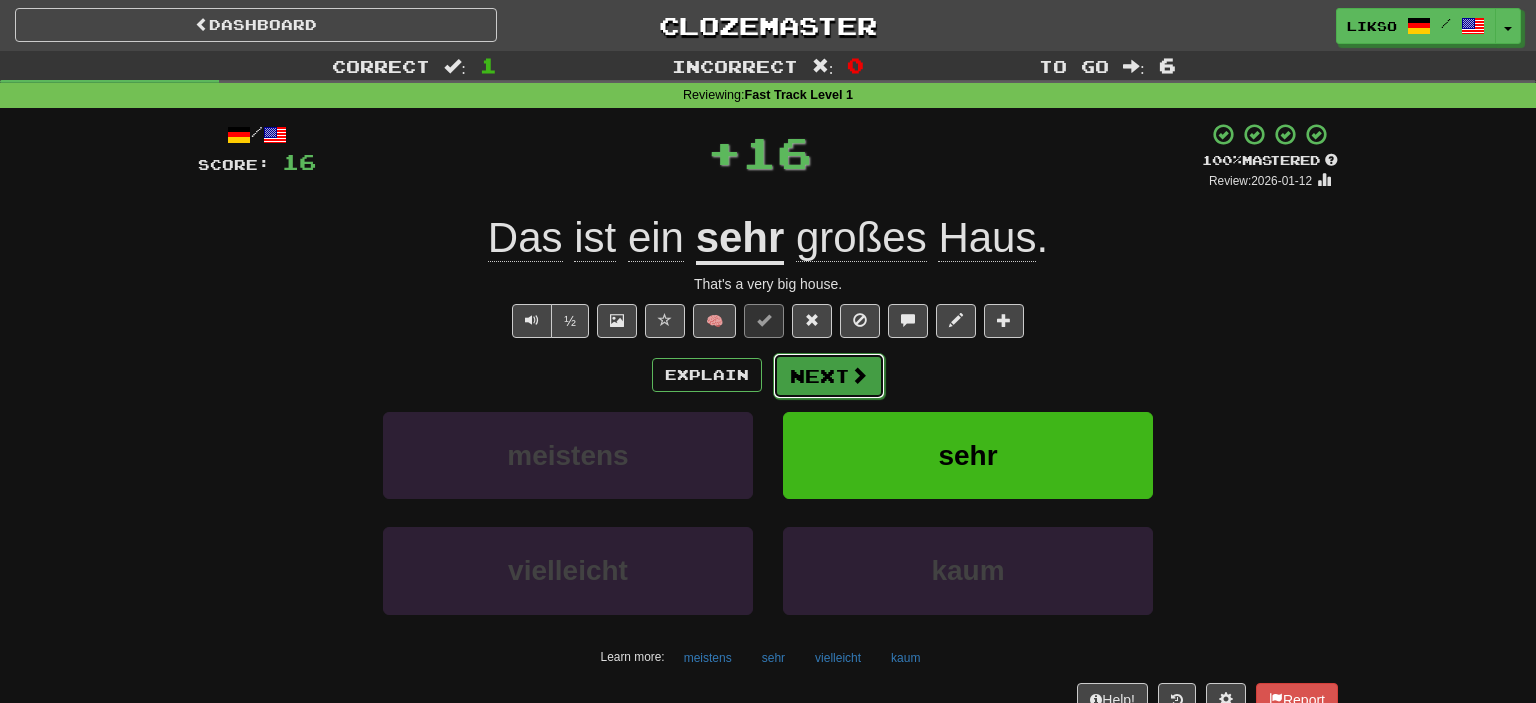 click on "Next" at bounding box center (829, 376) 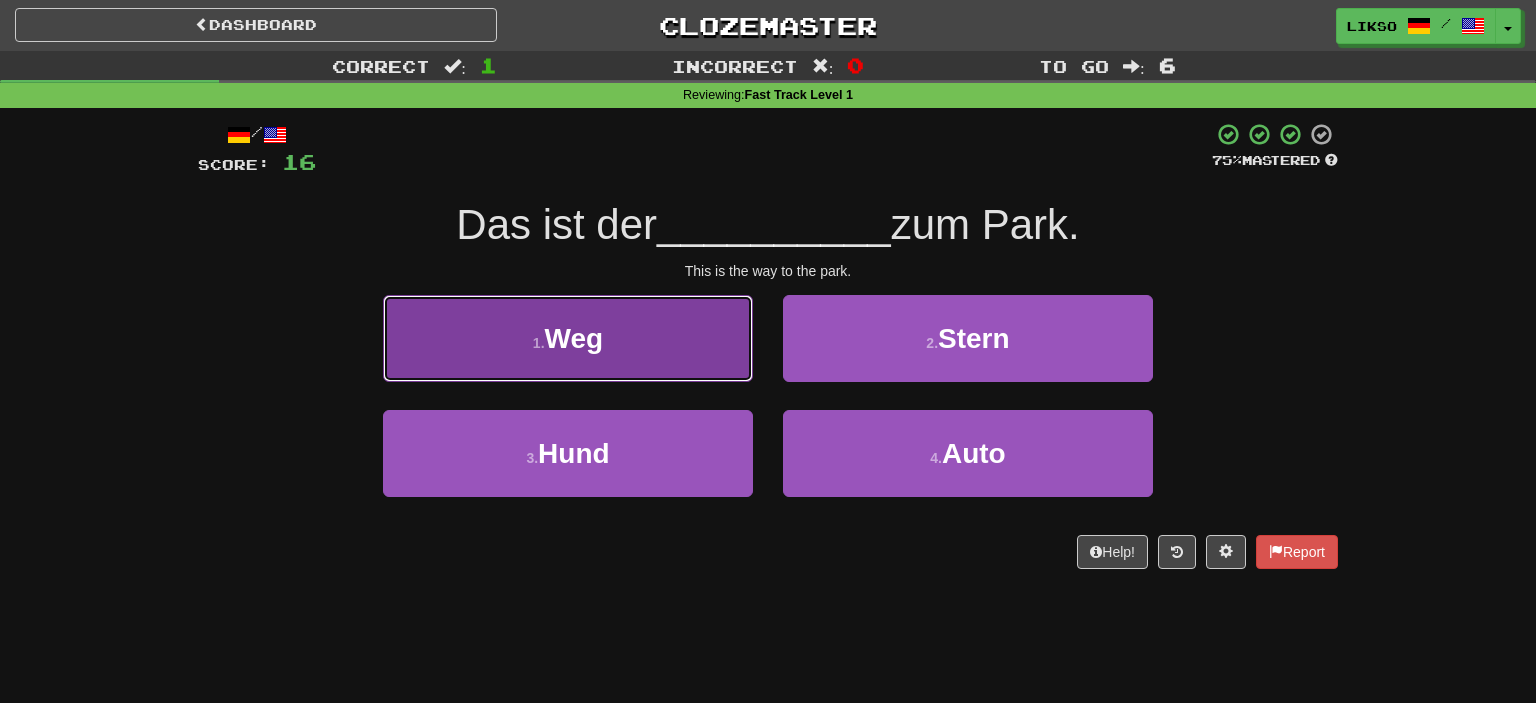 click on "1 .  Weg" at bounding box center (568, 338) 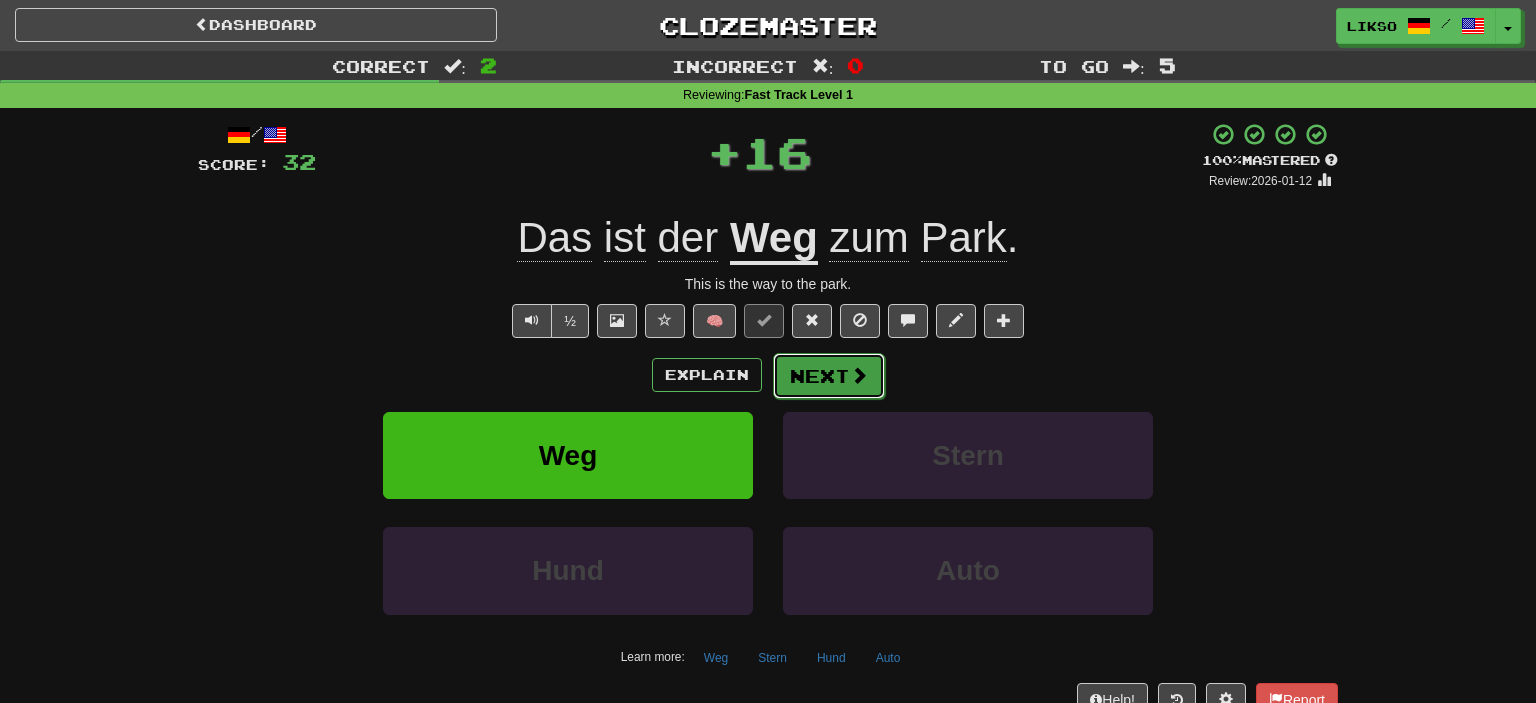 click on "Next" at bounding box center [829, 376] 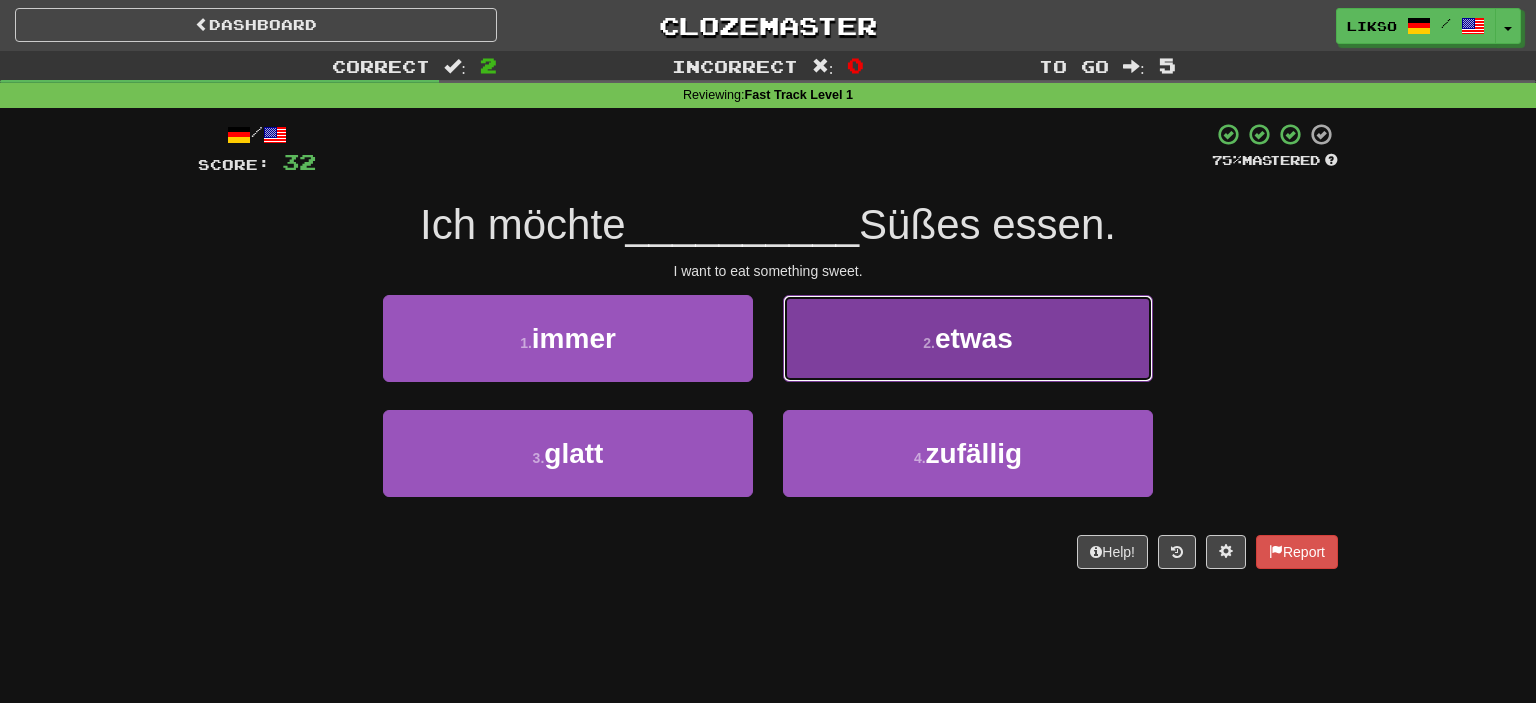 click on "2 .  etwas" at bounding box center (968, 338) 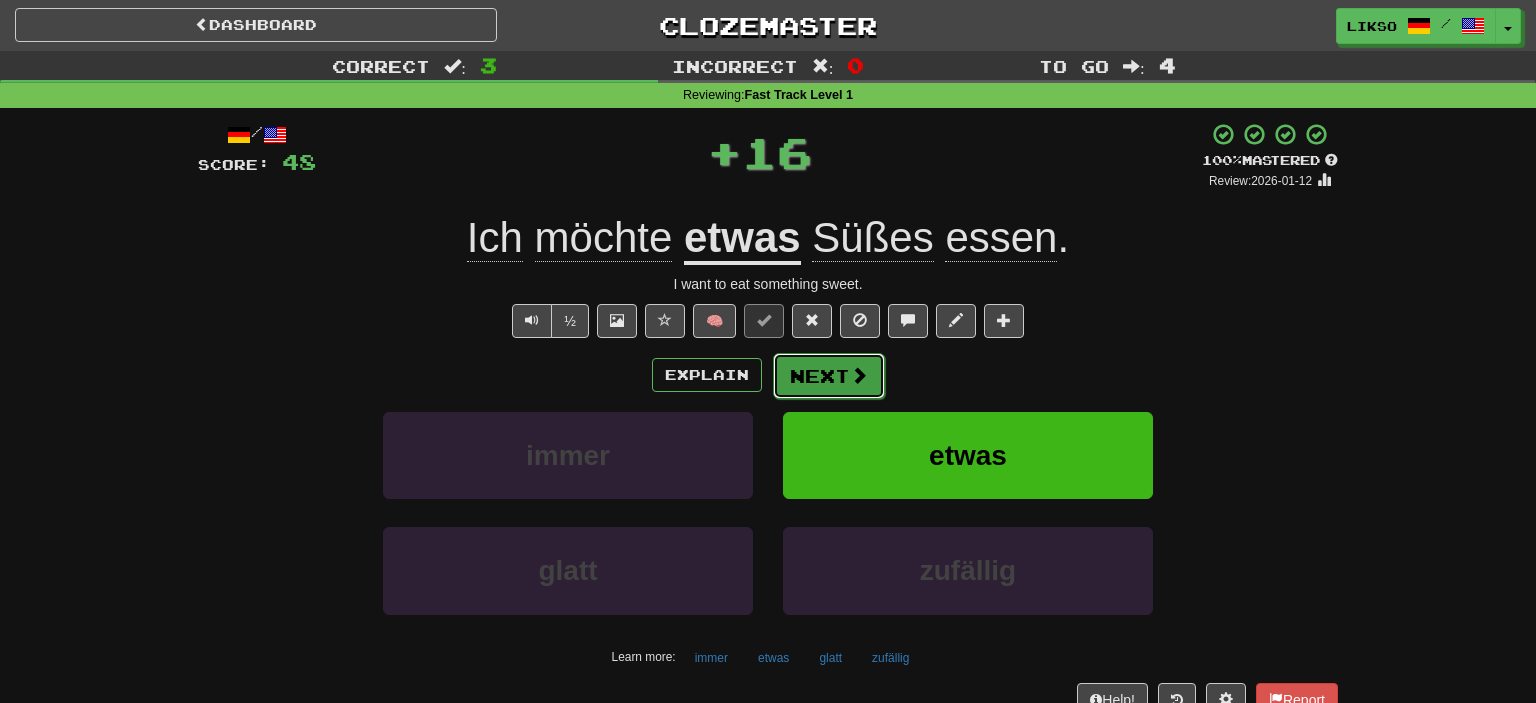 click on "Next" at bounding box center [829, 376] 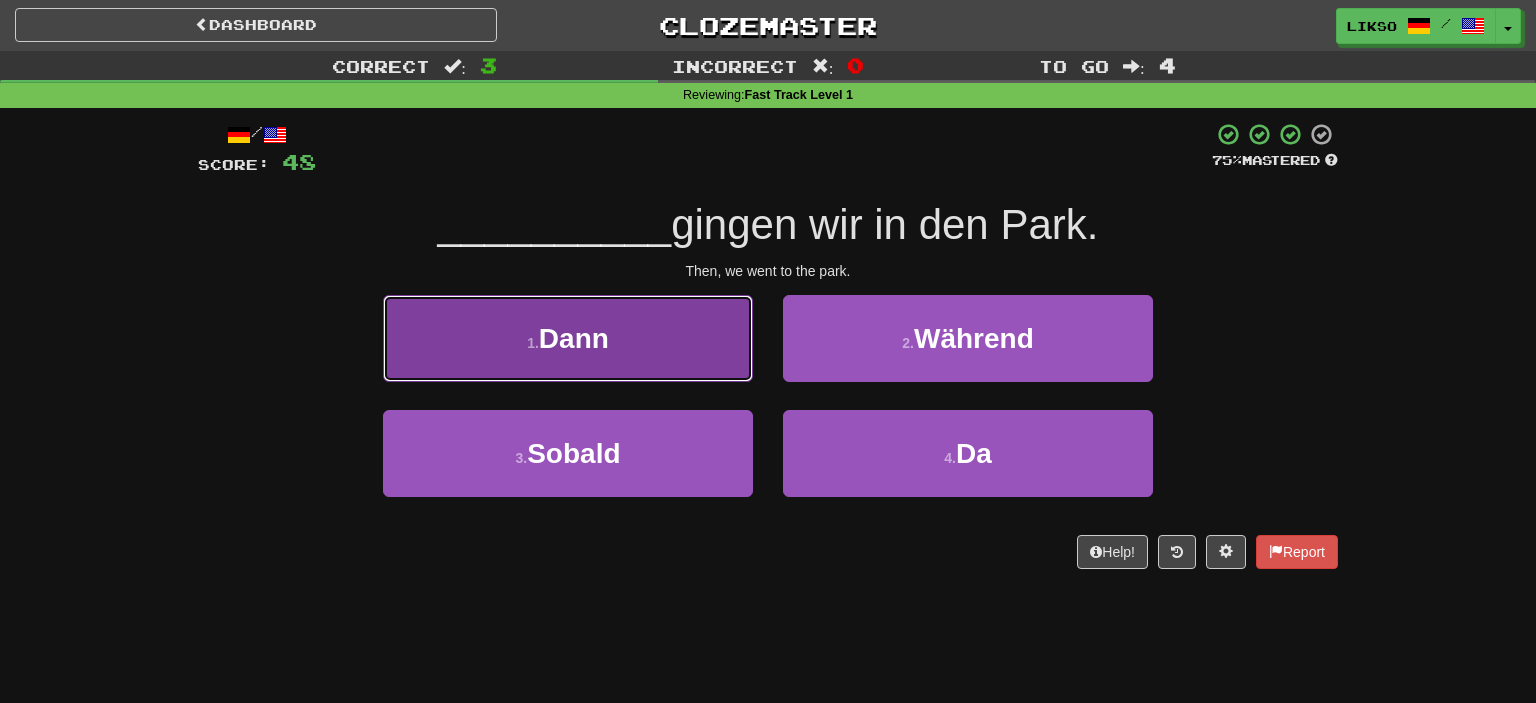 click on "1 .  Dann" at bounding box center [568, 338] 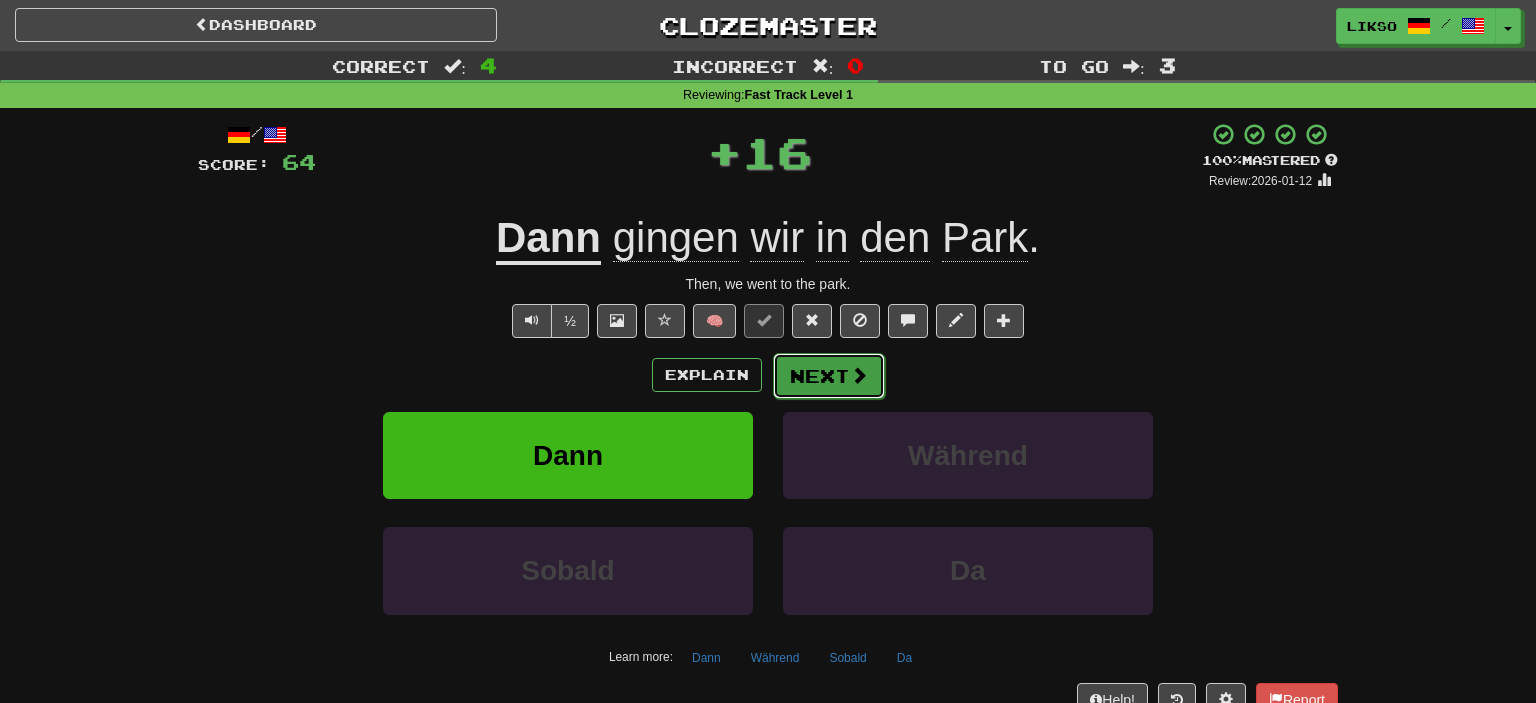 click on "Next" at bounding box center (829, 376) 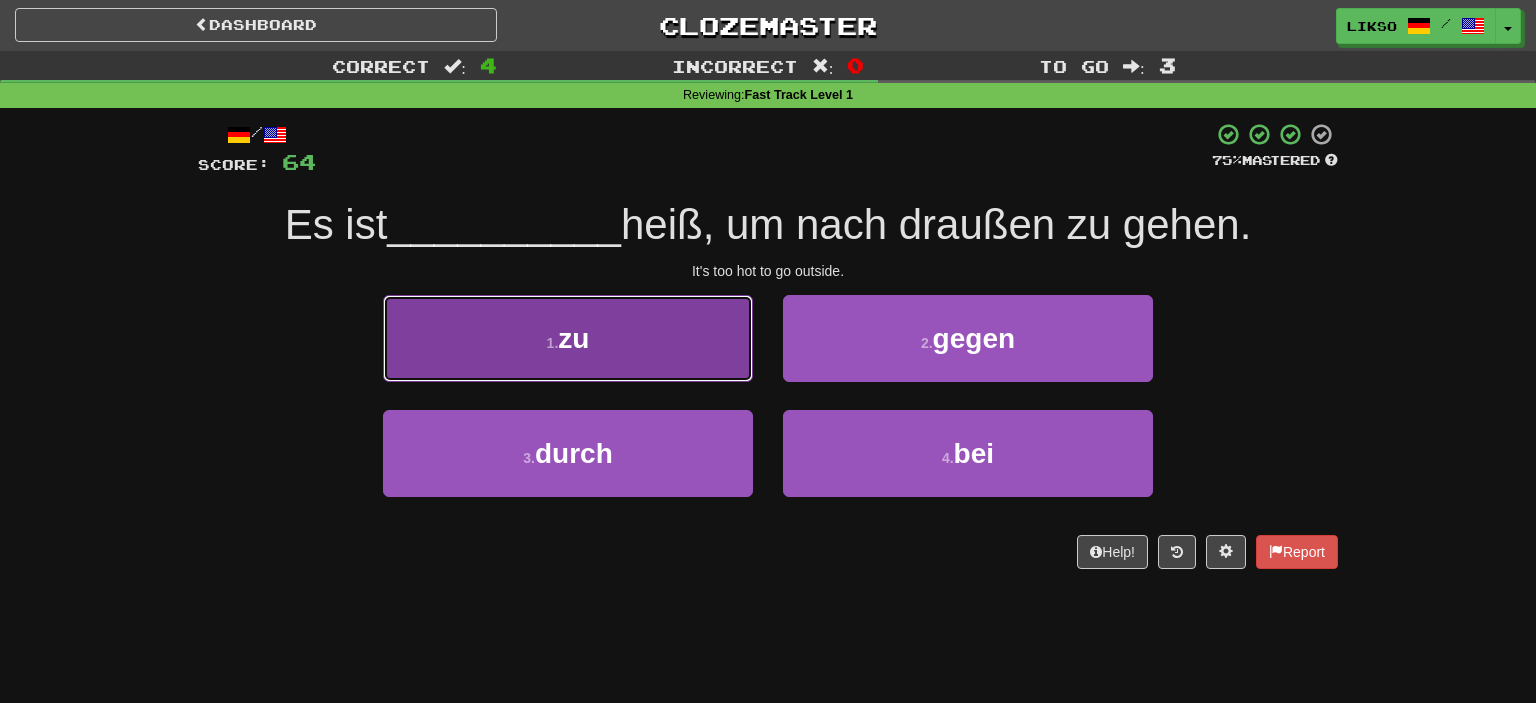 click on "1 .  zu" at bounding box center (568, 338) 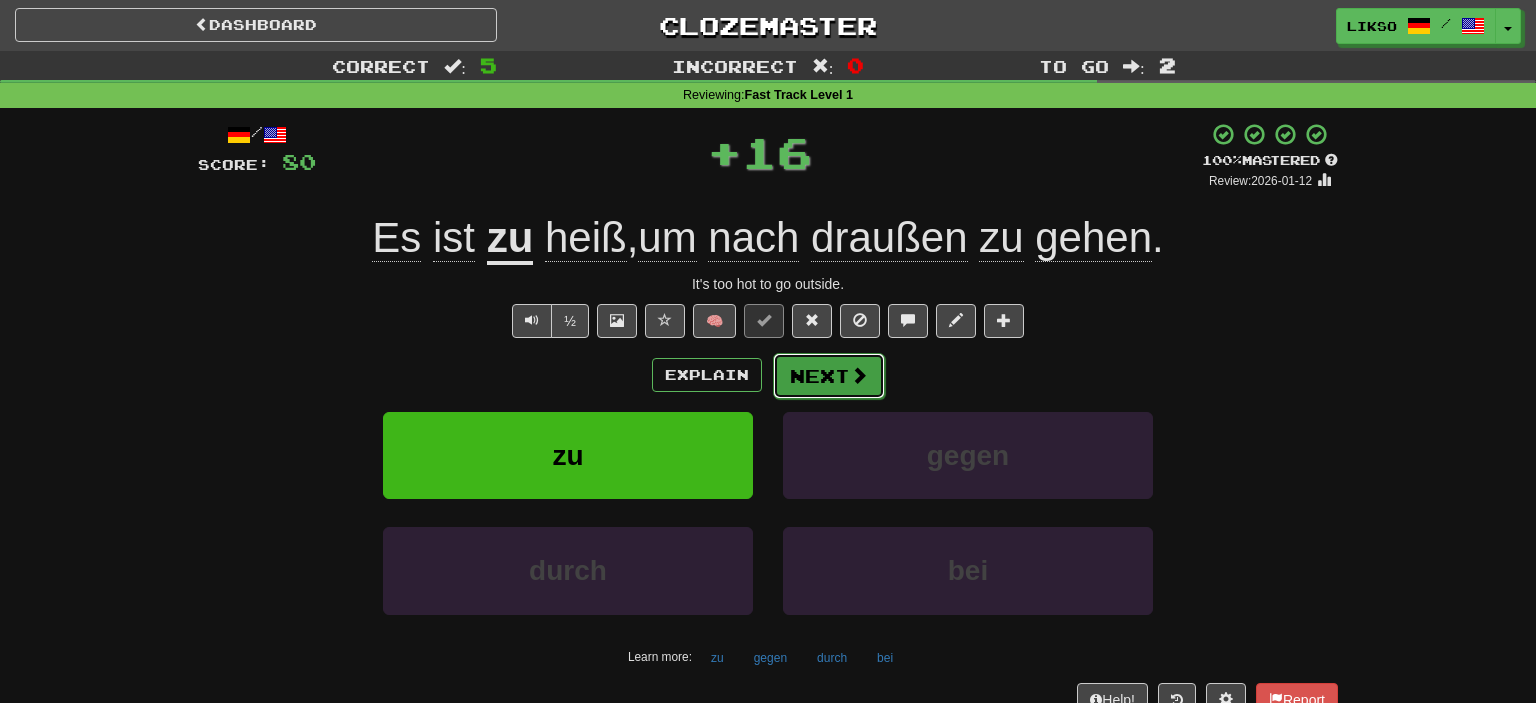 click on "Next" at bounding box center (829, 376) 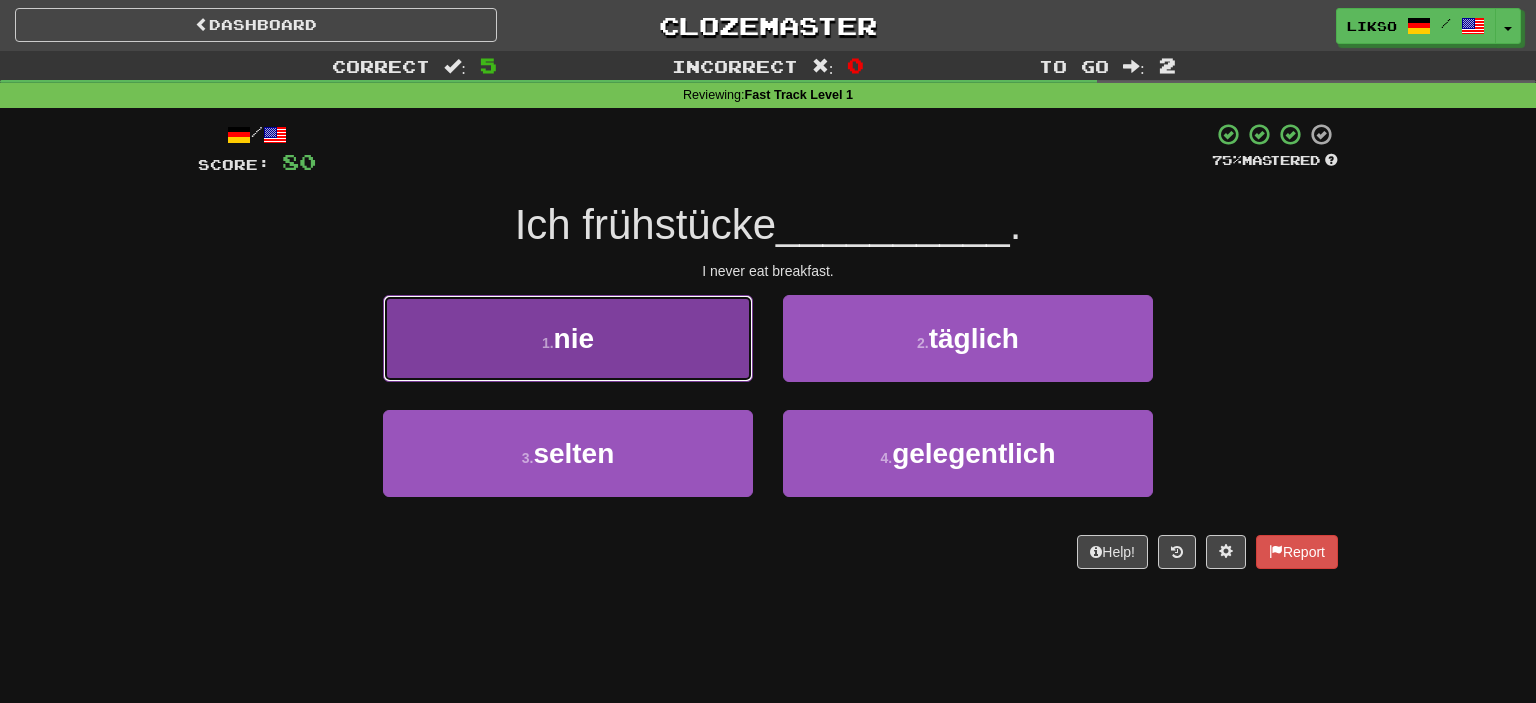click on "1 .  nie" at bounding box center (568, 338) 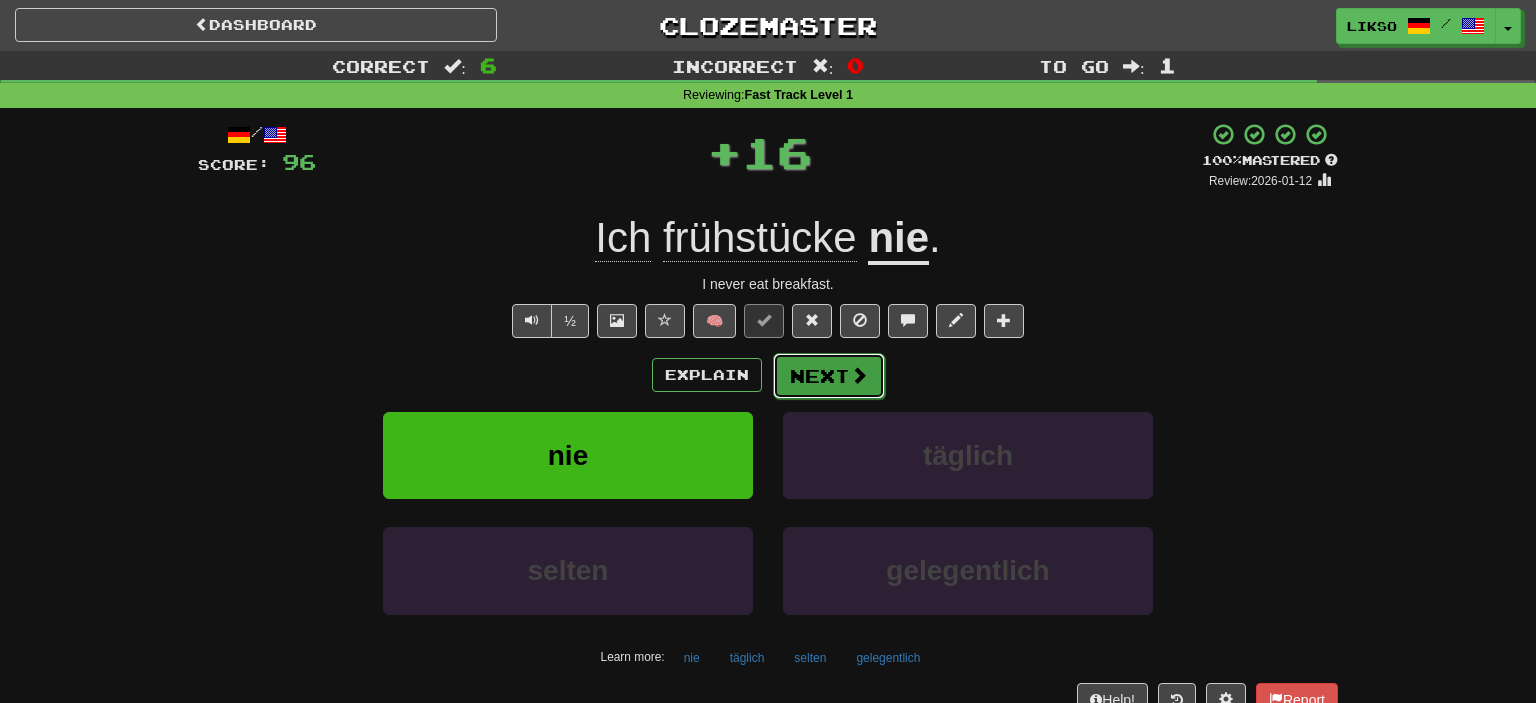 click at bounding box center (859, 375) 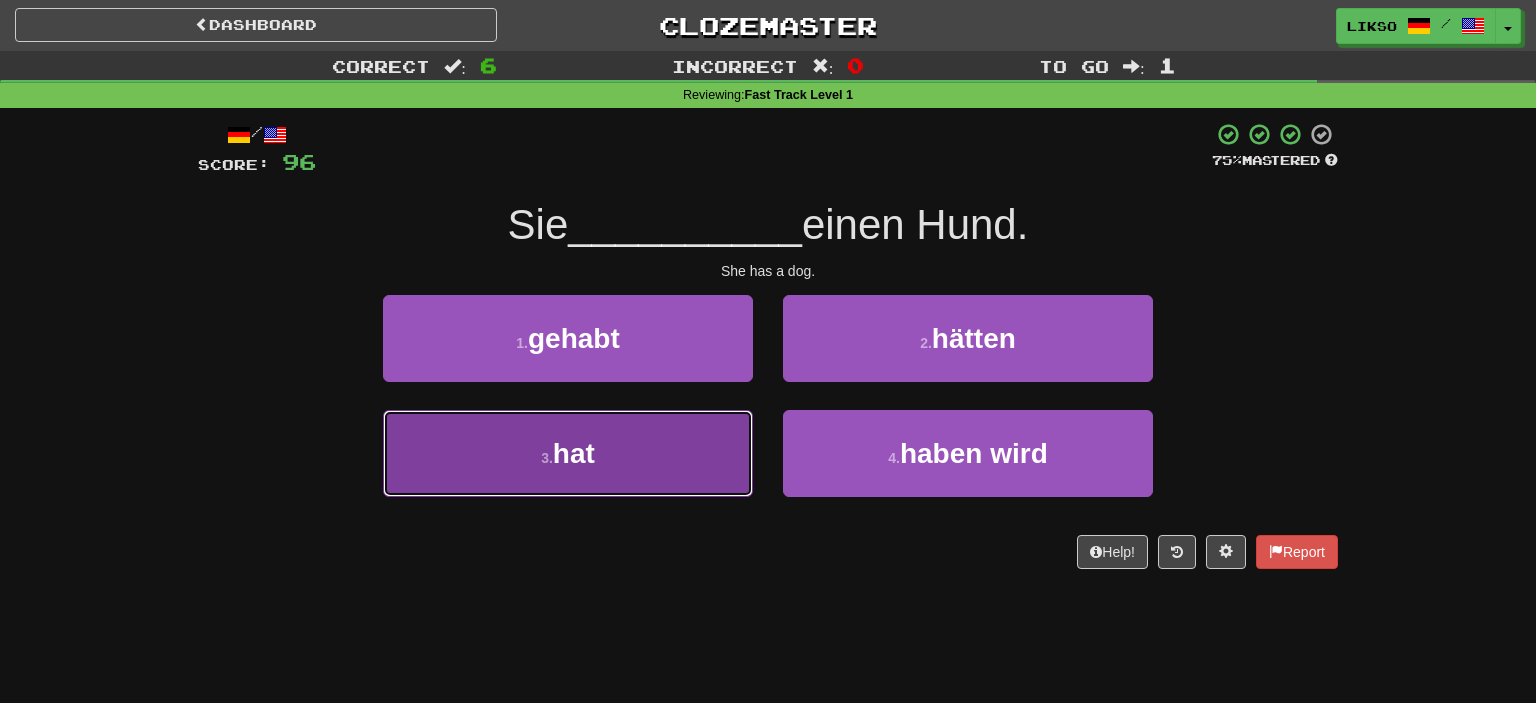 click on "3 .  hat" at bounding box center (568, 453) 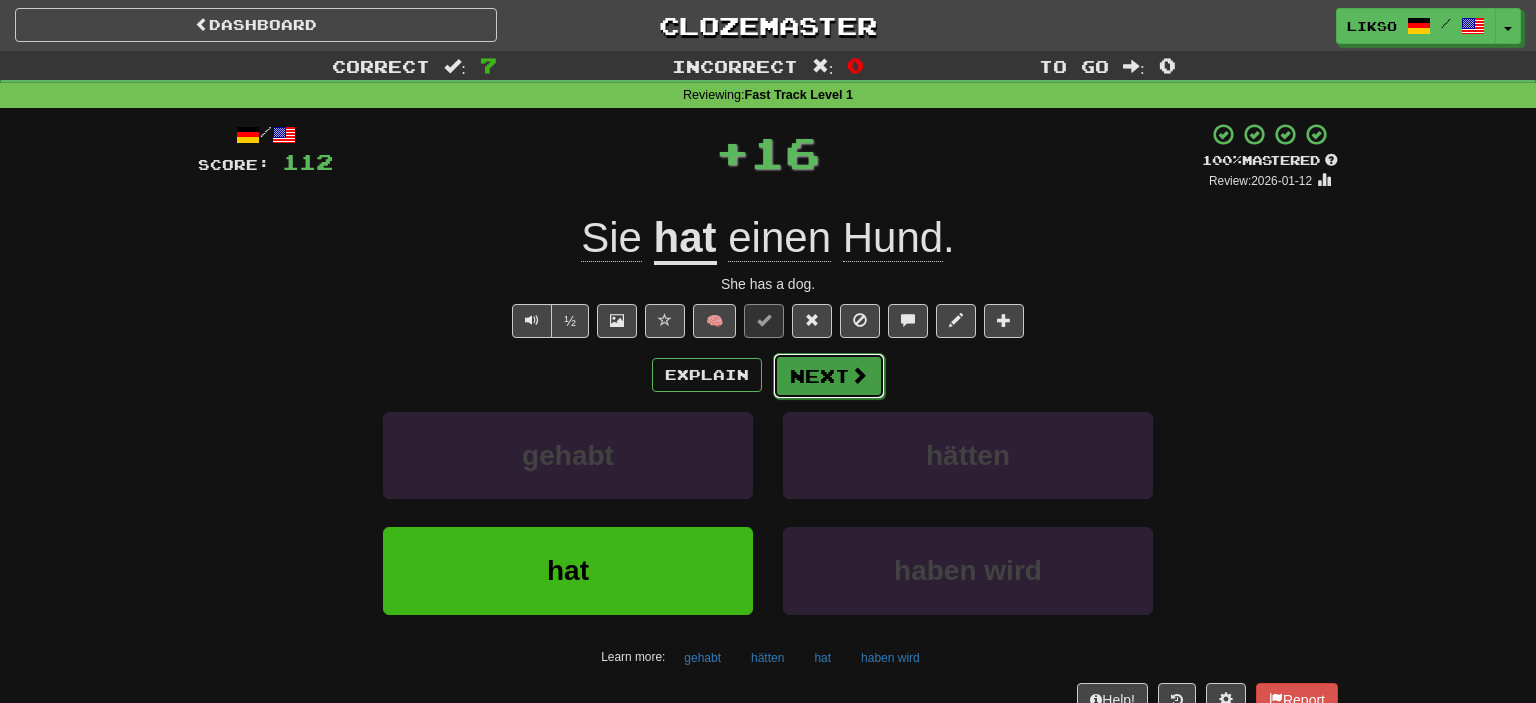 click on "Next" at bounding box center [829, 376] 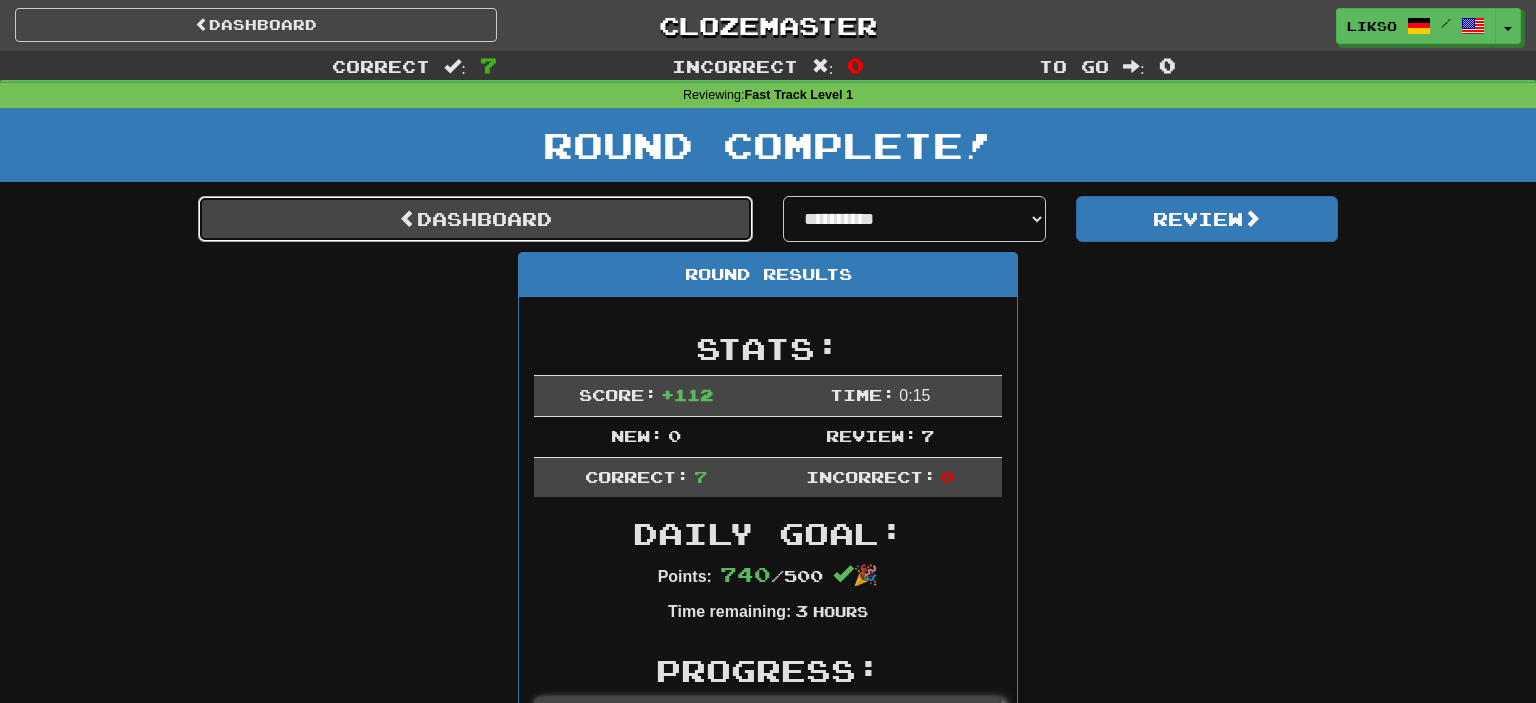 click on "Dashboard" at bounding box center (475, 219) 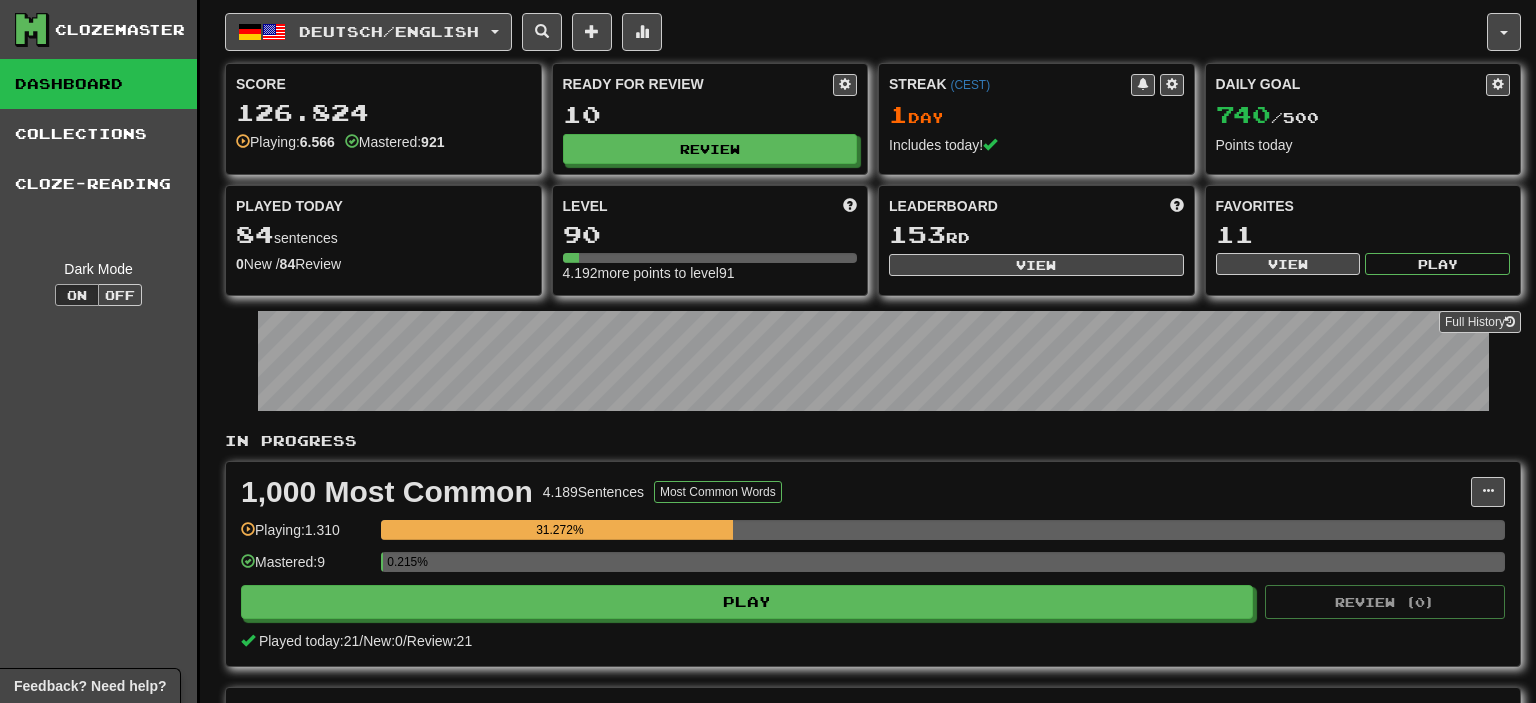 scroll, scrollTop: 0, scrollLeft: 0, axis: both 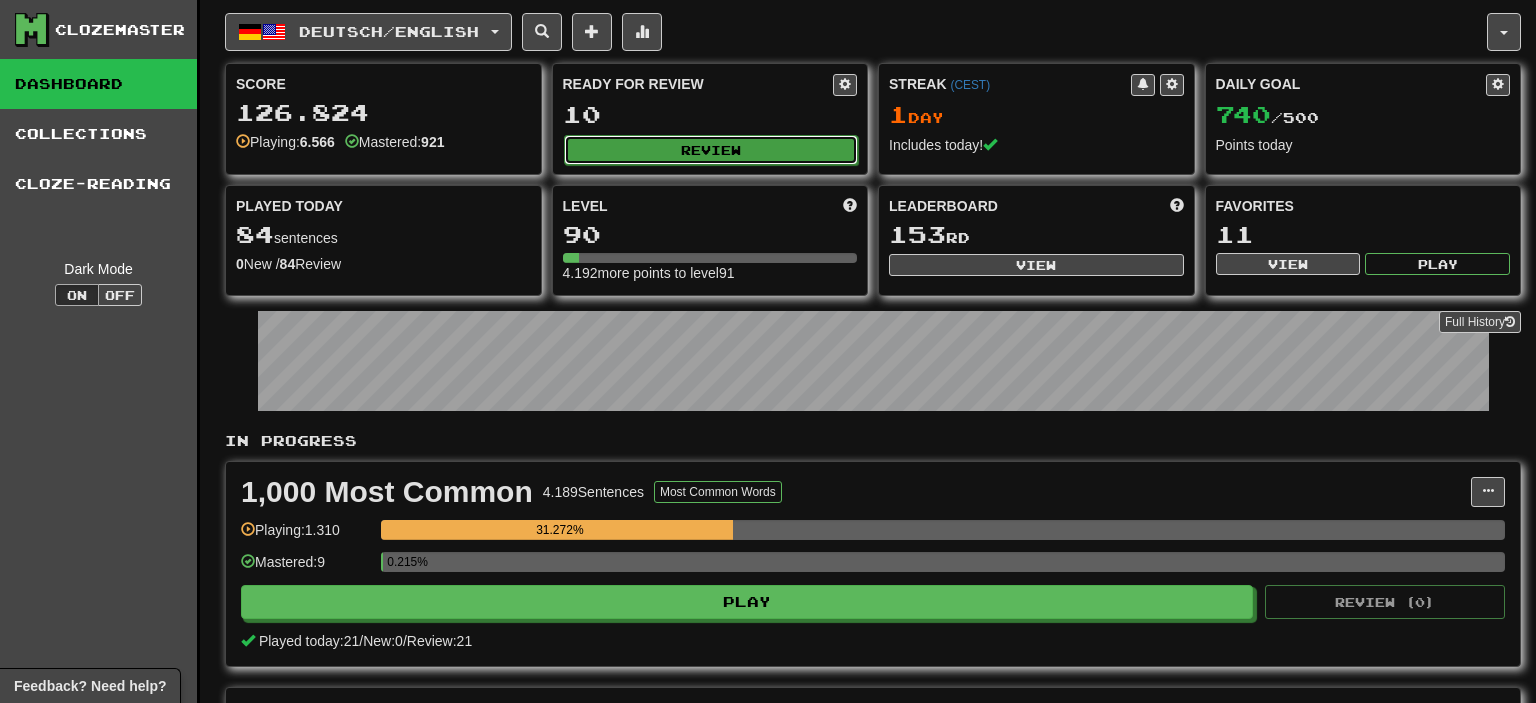 click on "Review" at bounding box center [711, 150] 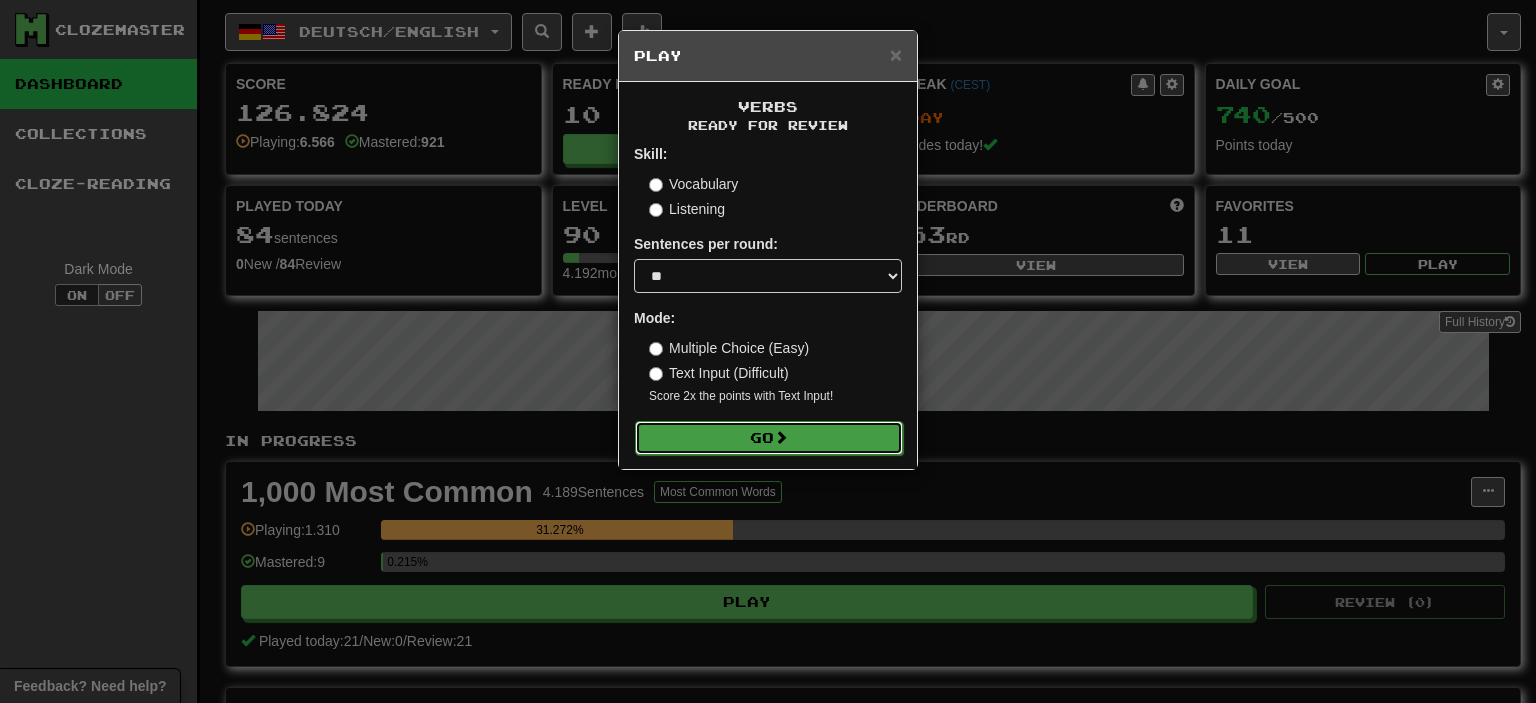 click on "Go" at bounding box center (769, 438) 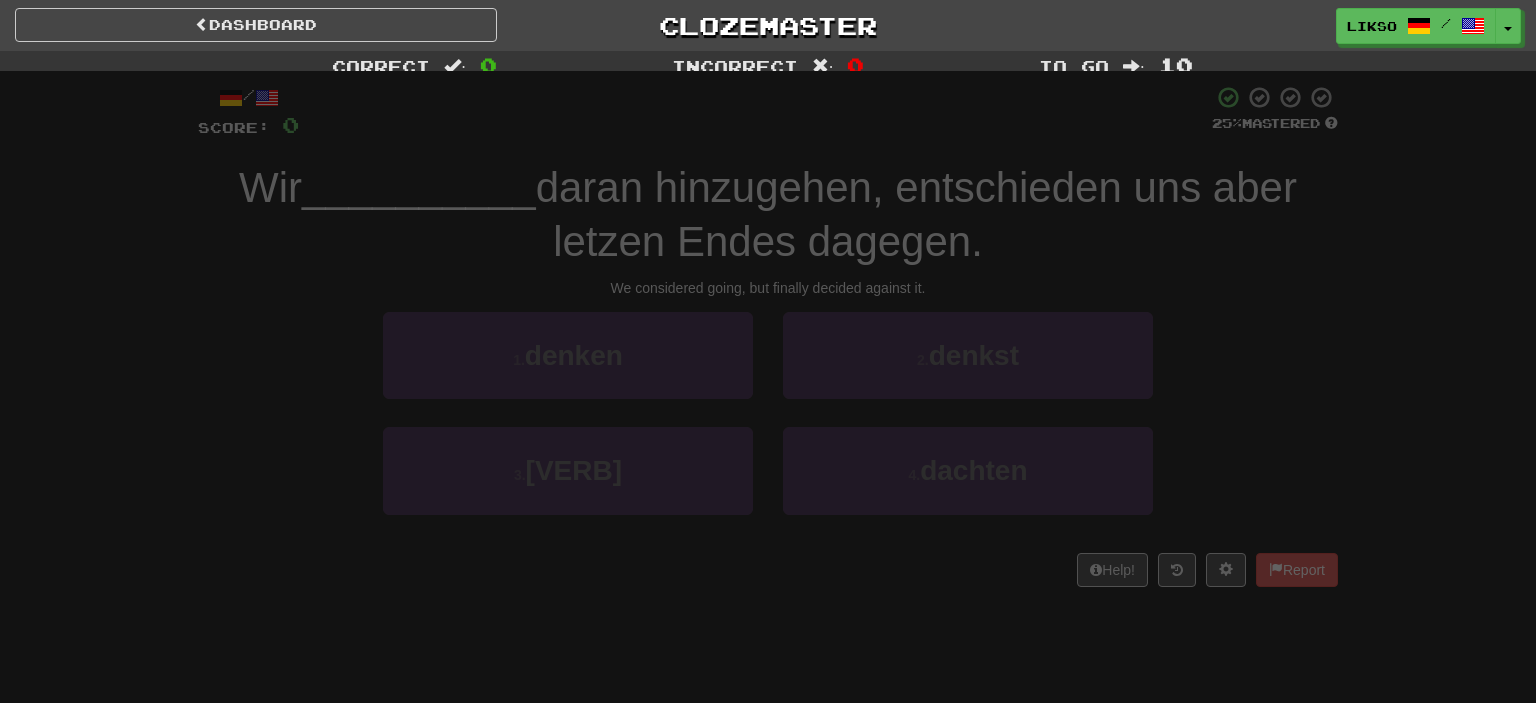 scroll, scrollTop: 0, scrollLeft: 0, axis: both 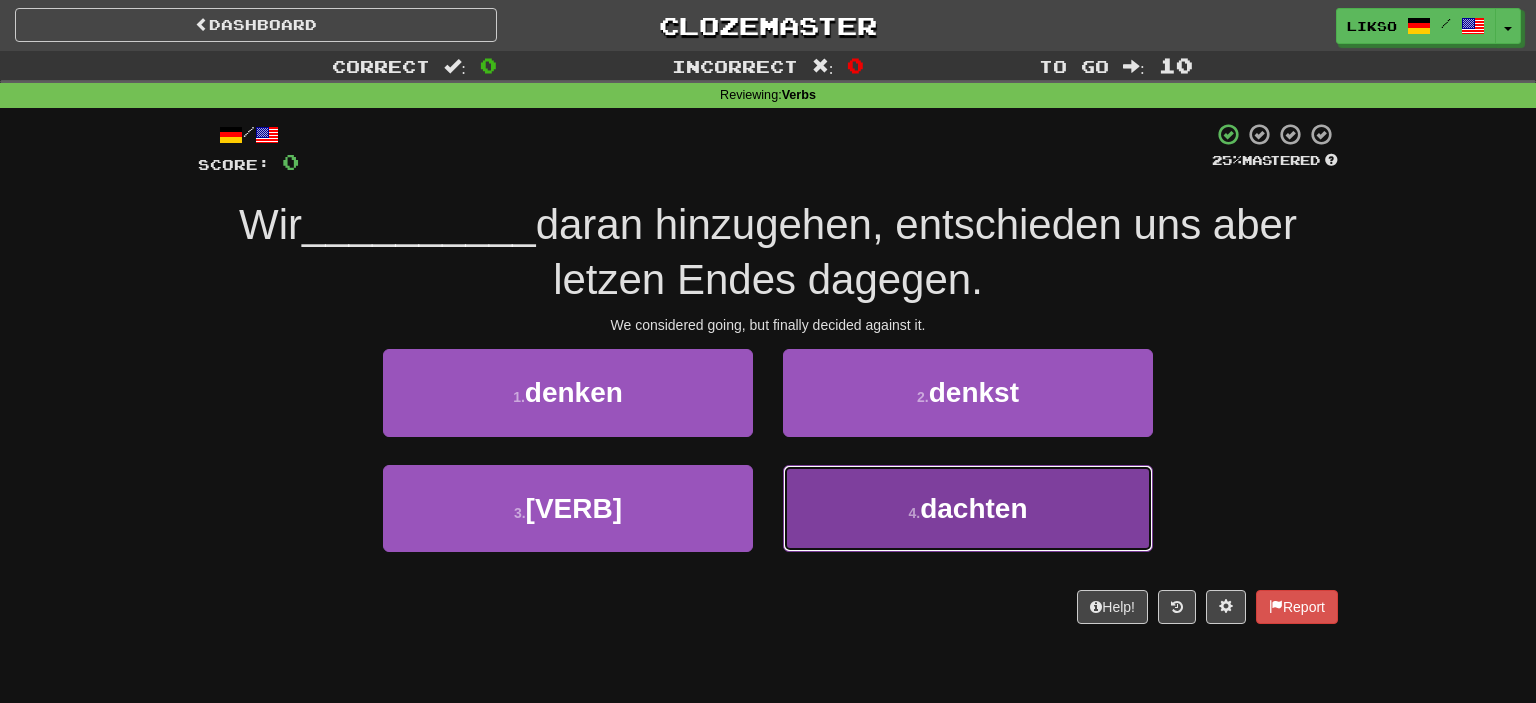 click on "4 ." at bounding box center [914, 513] 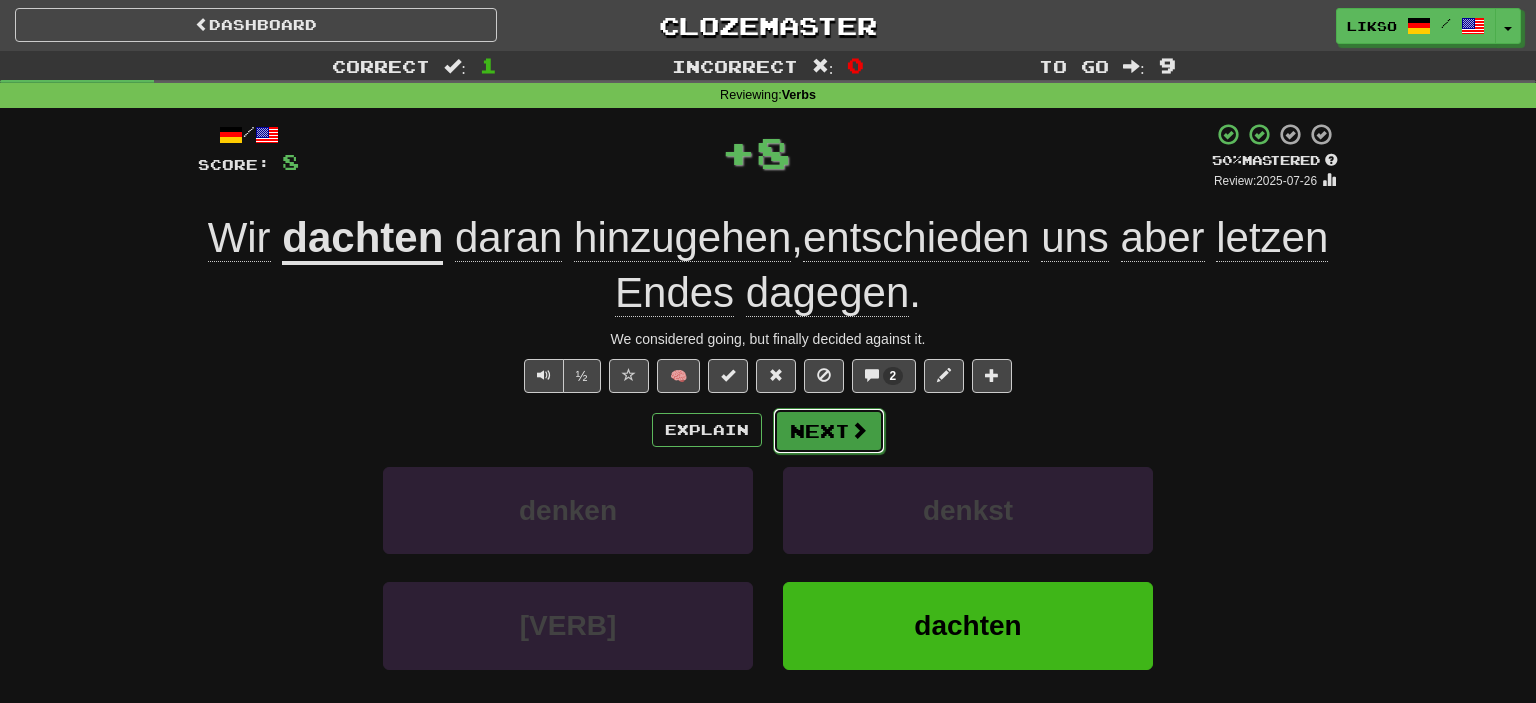 click at bounding box center (859, 430) 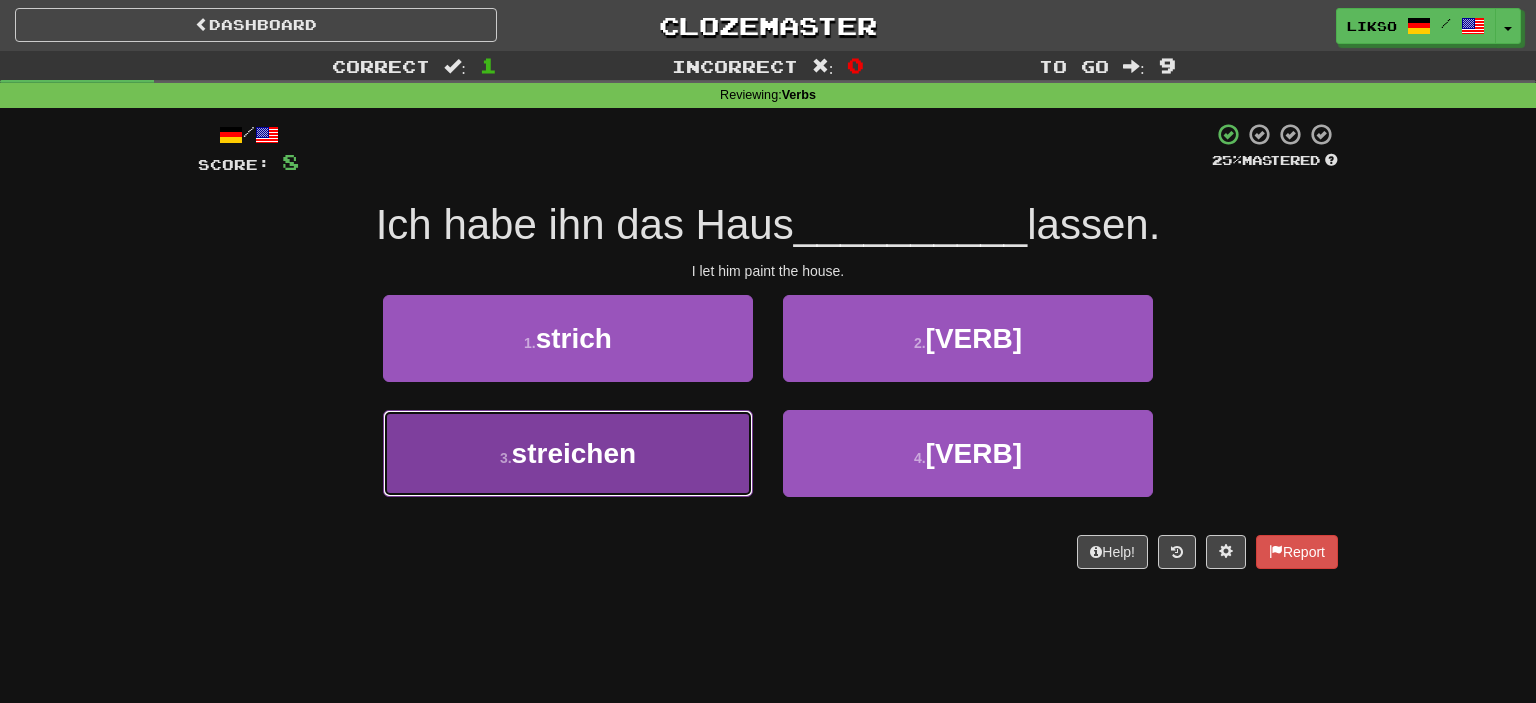 click on "3 .  streichen" at bounding box center (568, 453) 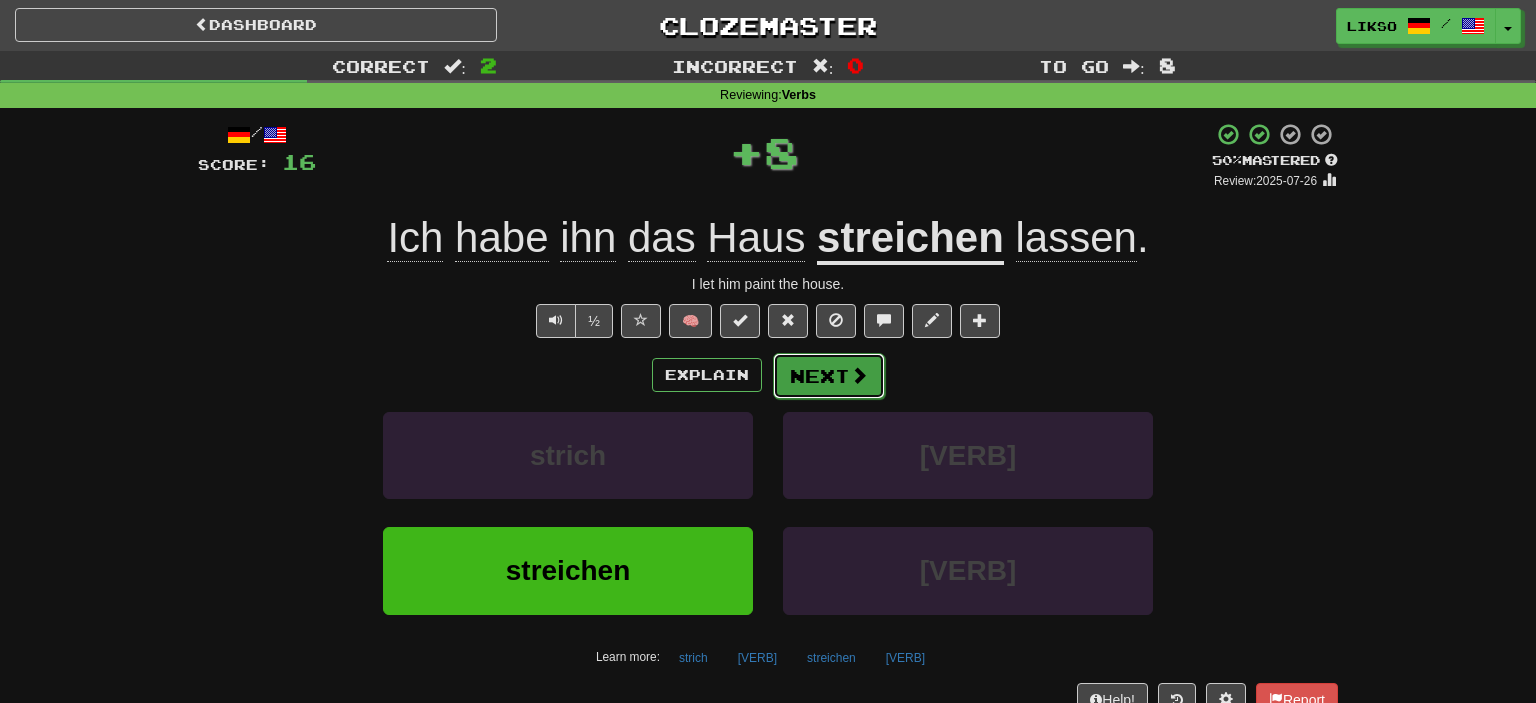 click on "Next" at bounding box center [829, 376] 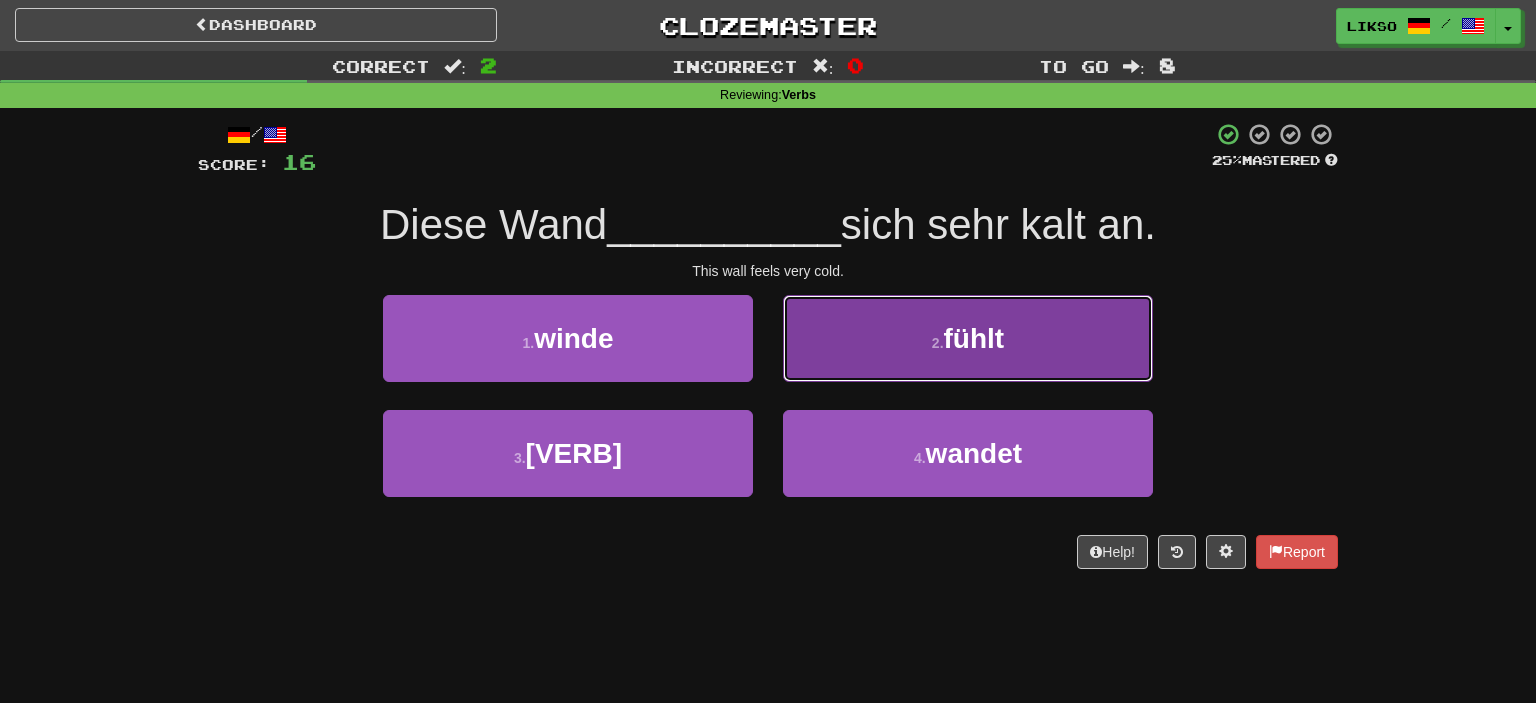 click on "2 .  fühlt" at bounding box center [968, 338] 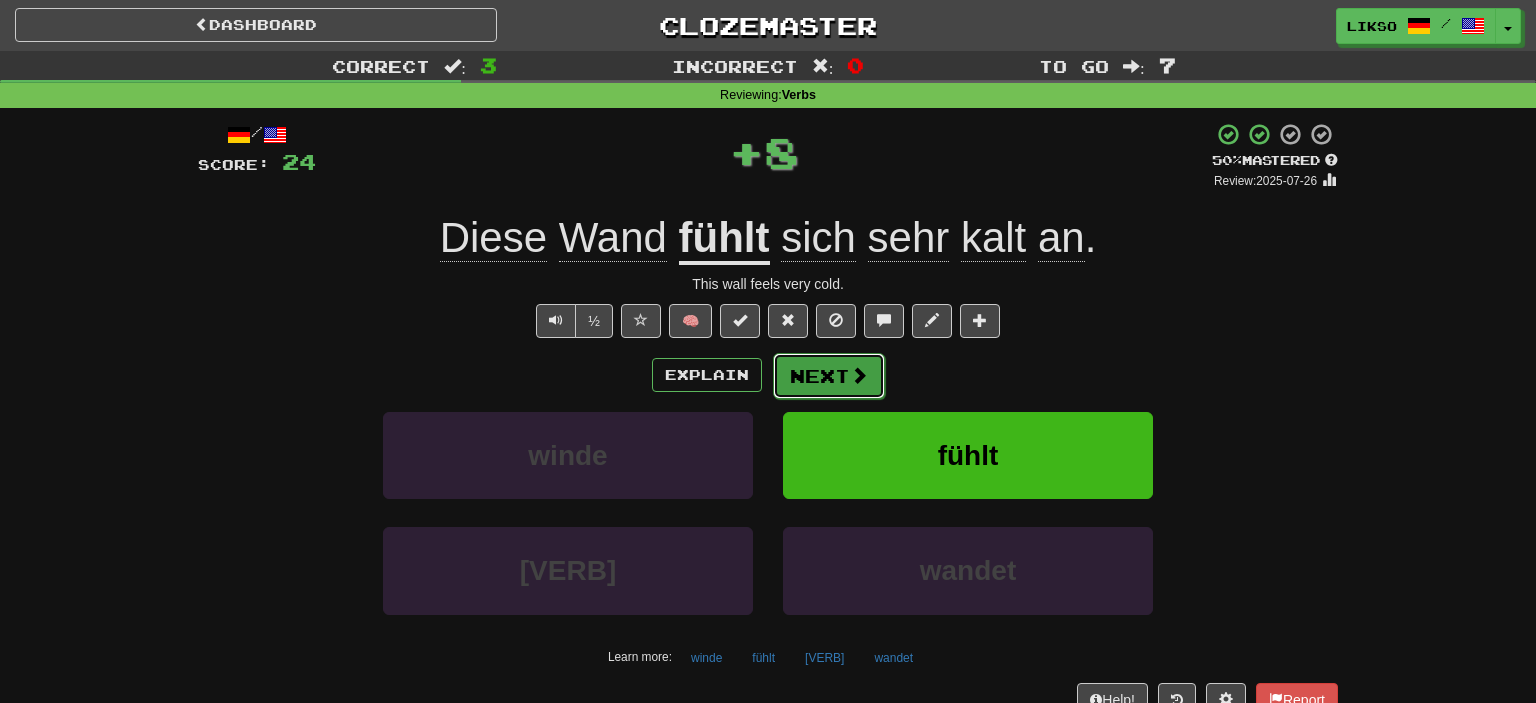 click on "Next" at bounding box center (829, 376) 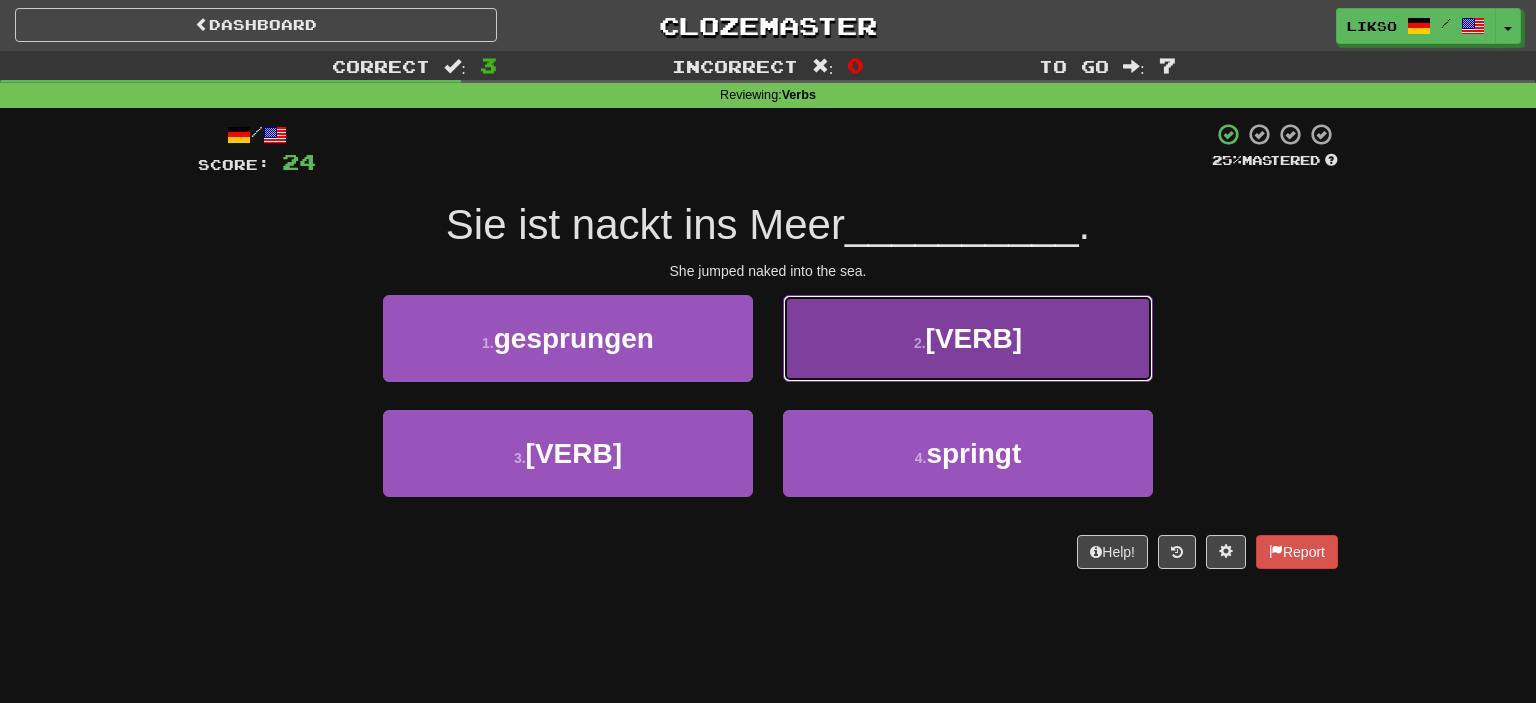 click on "2 .  sprangt" at bounding box center (968, 338) 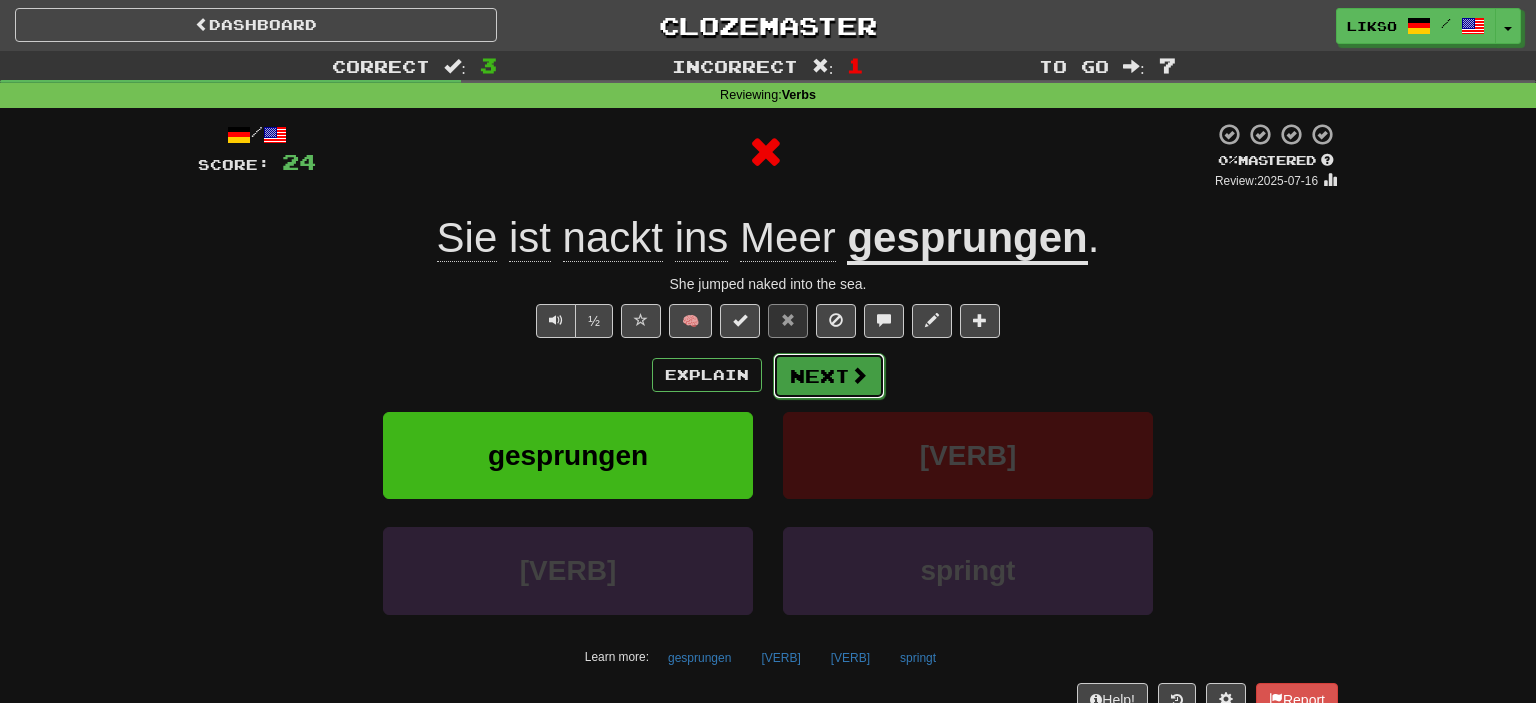 click on "Next" at bounding box center (829, 376) 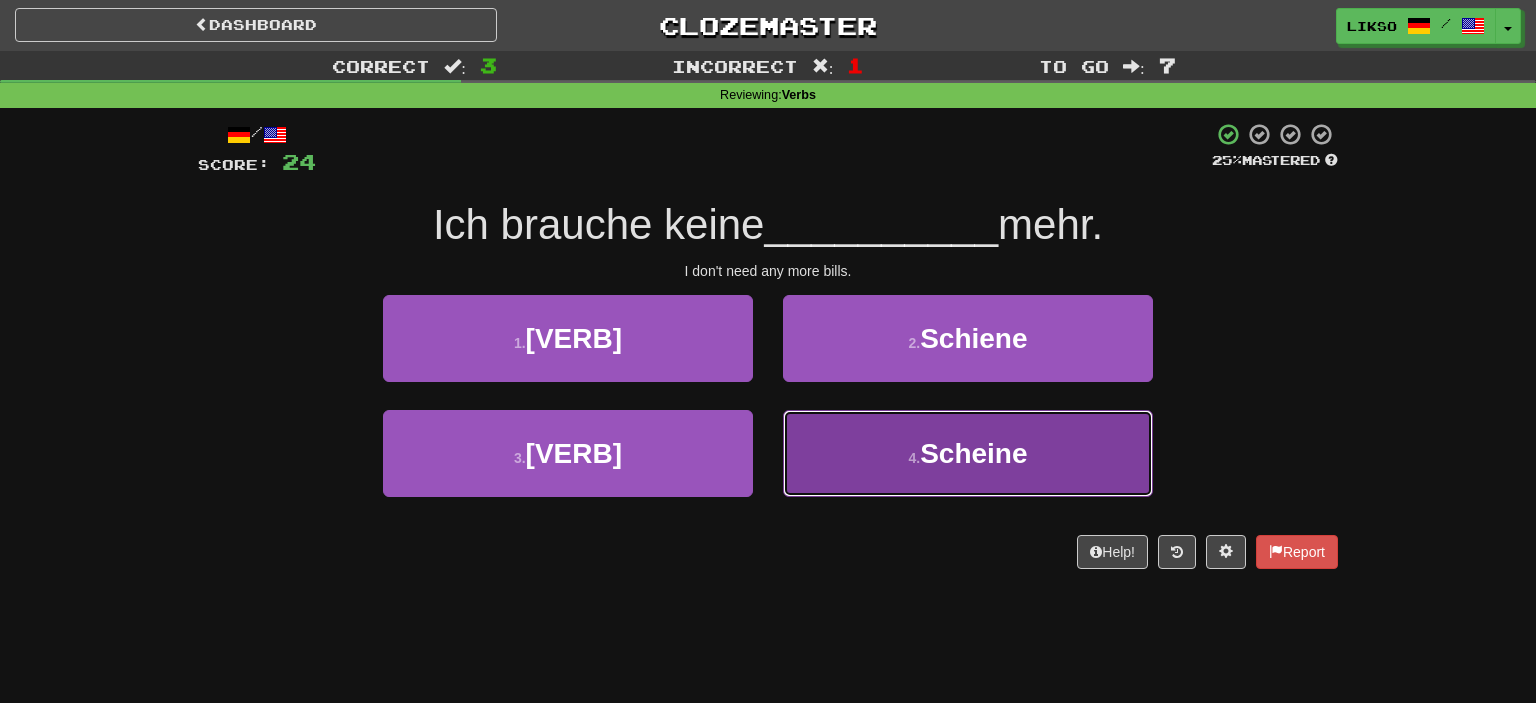 click on "4 ." at bounding box center [914, 458] 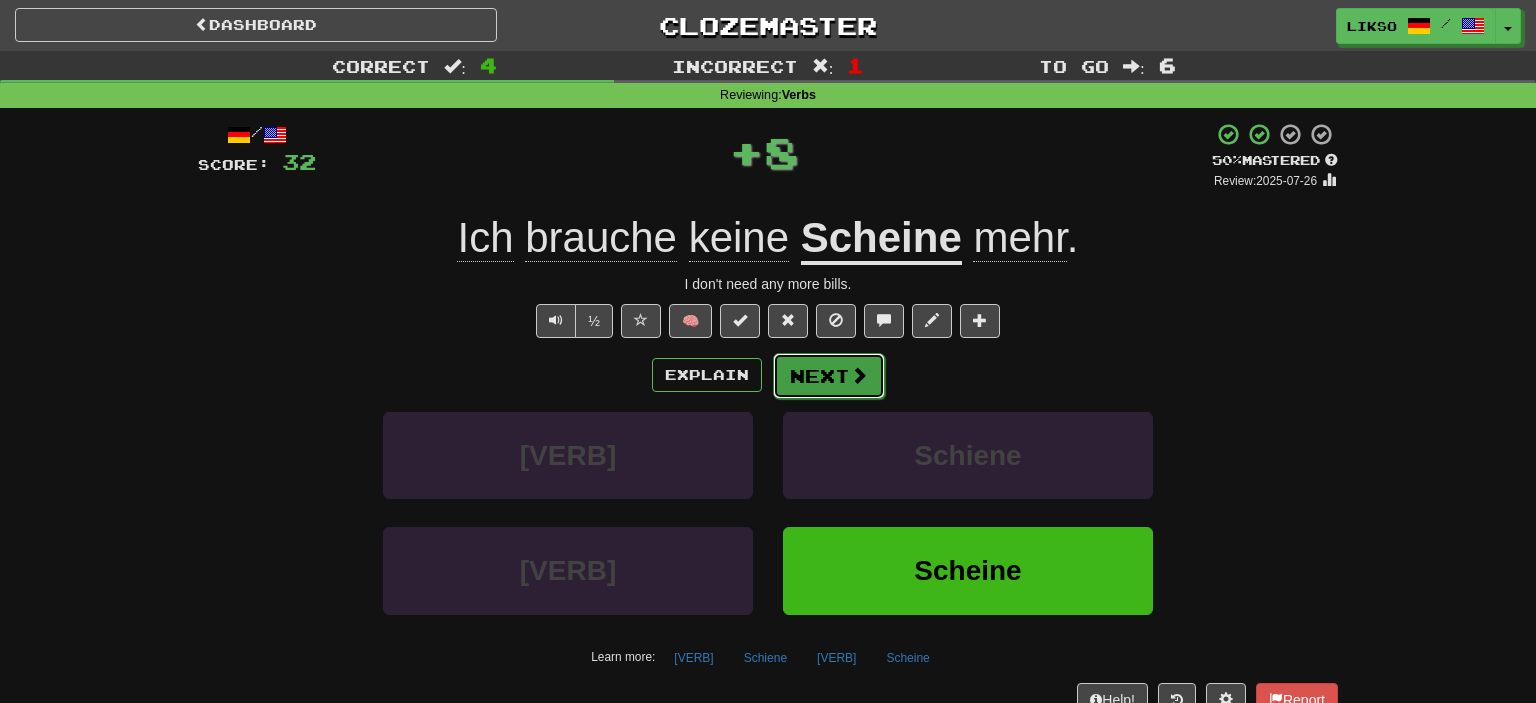 click on "Next" at bounding box center [829, 376] 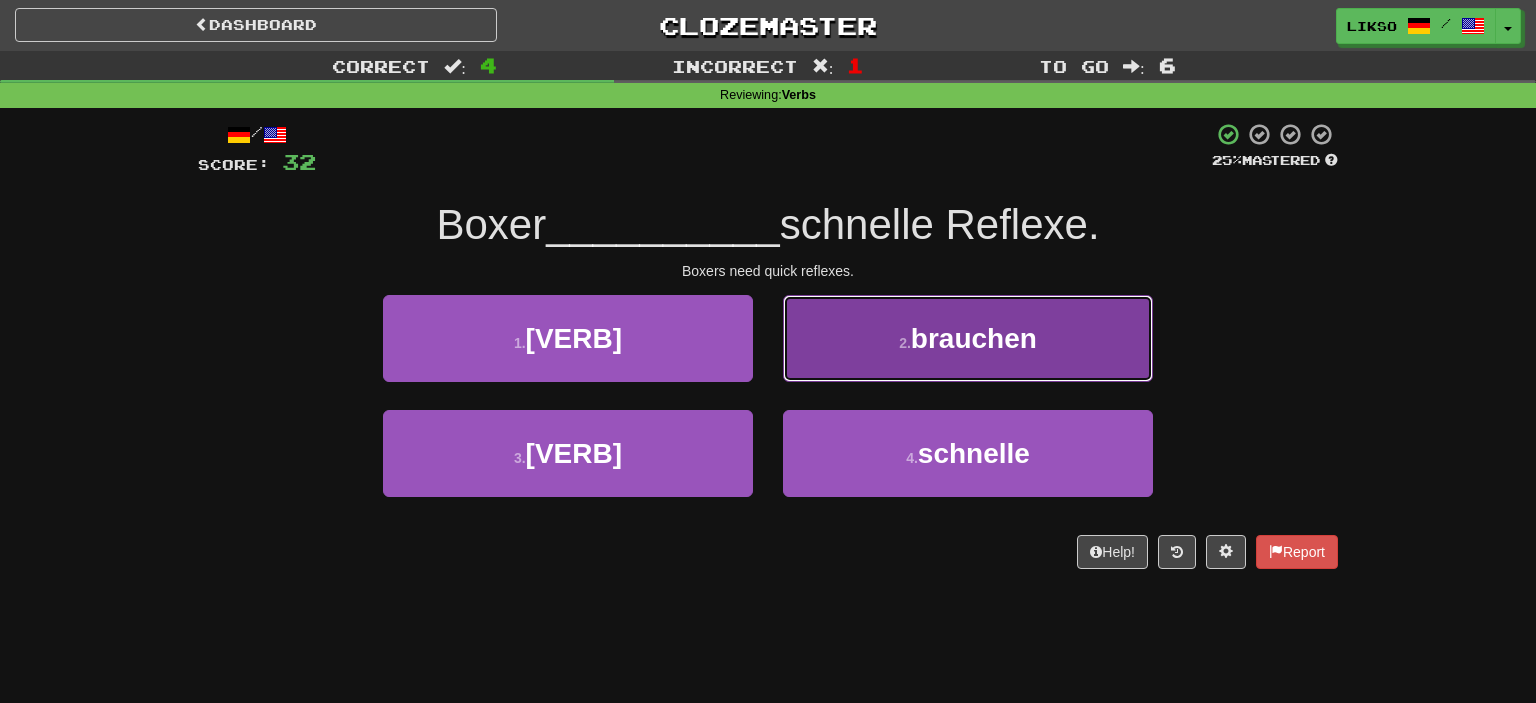 click on "2 .  brauchen" at bounding box center [968, 338] 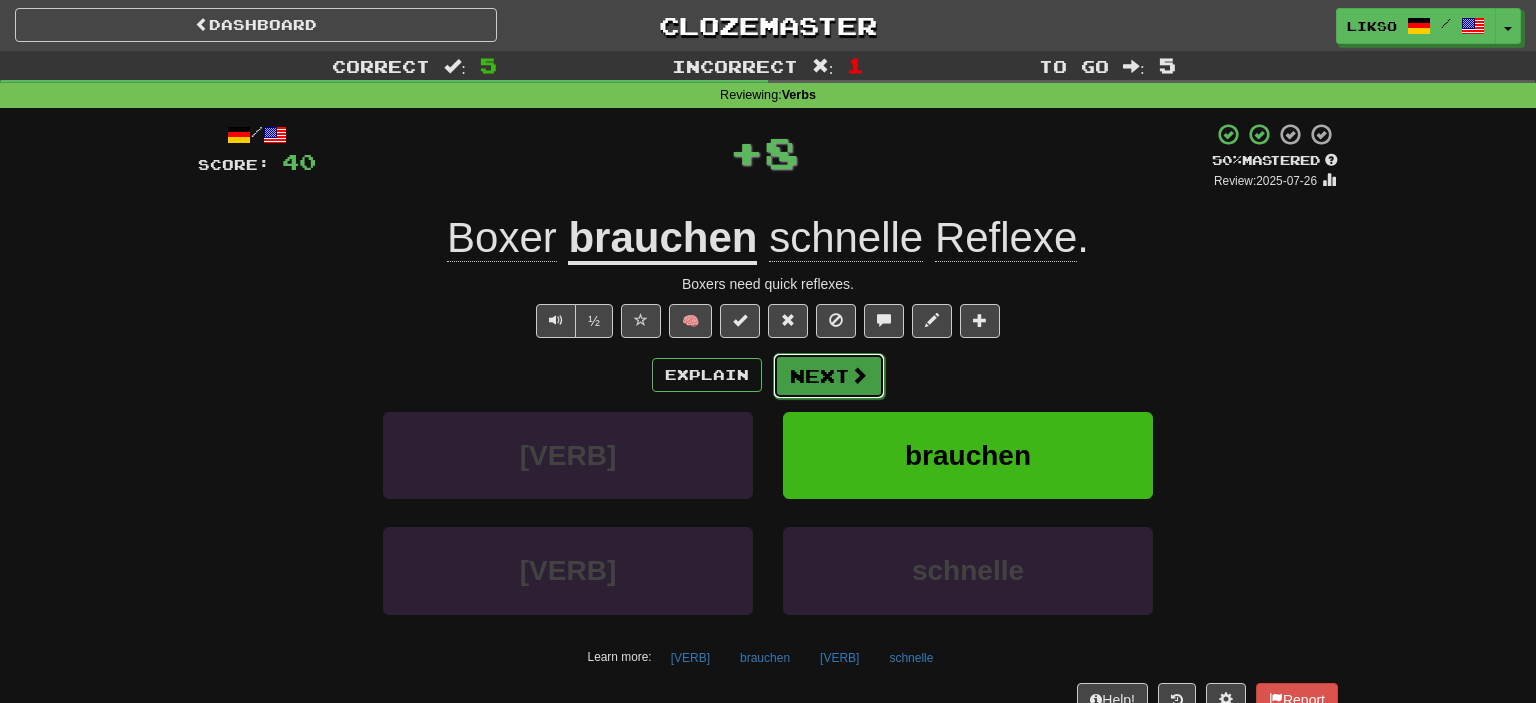 click on "Next" at bounding box center [829, 376] 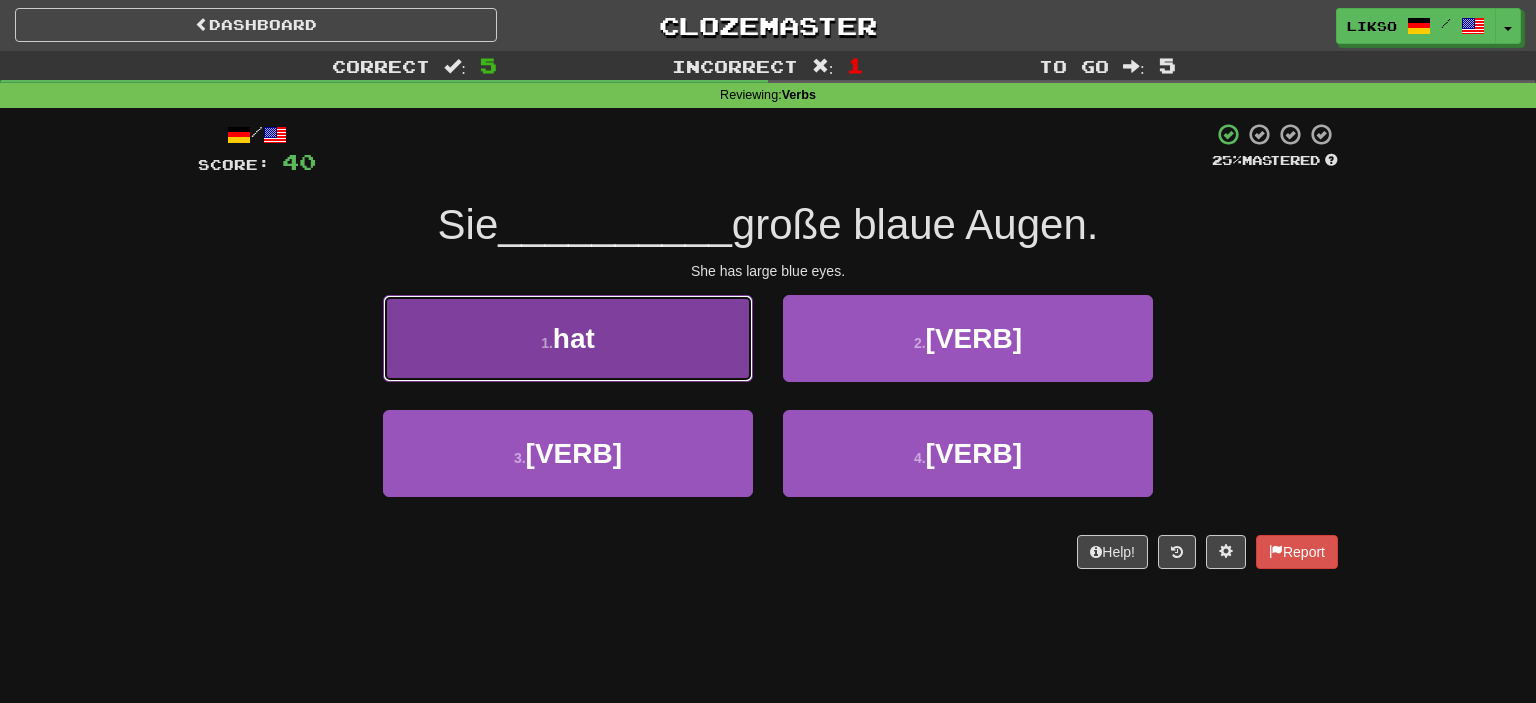 click on "1 .  hat" at bounding box center [568, 338] 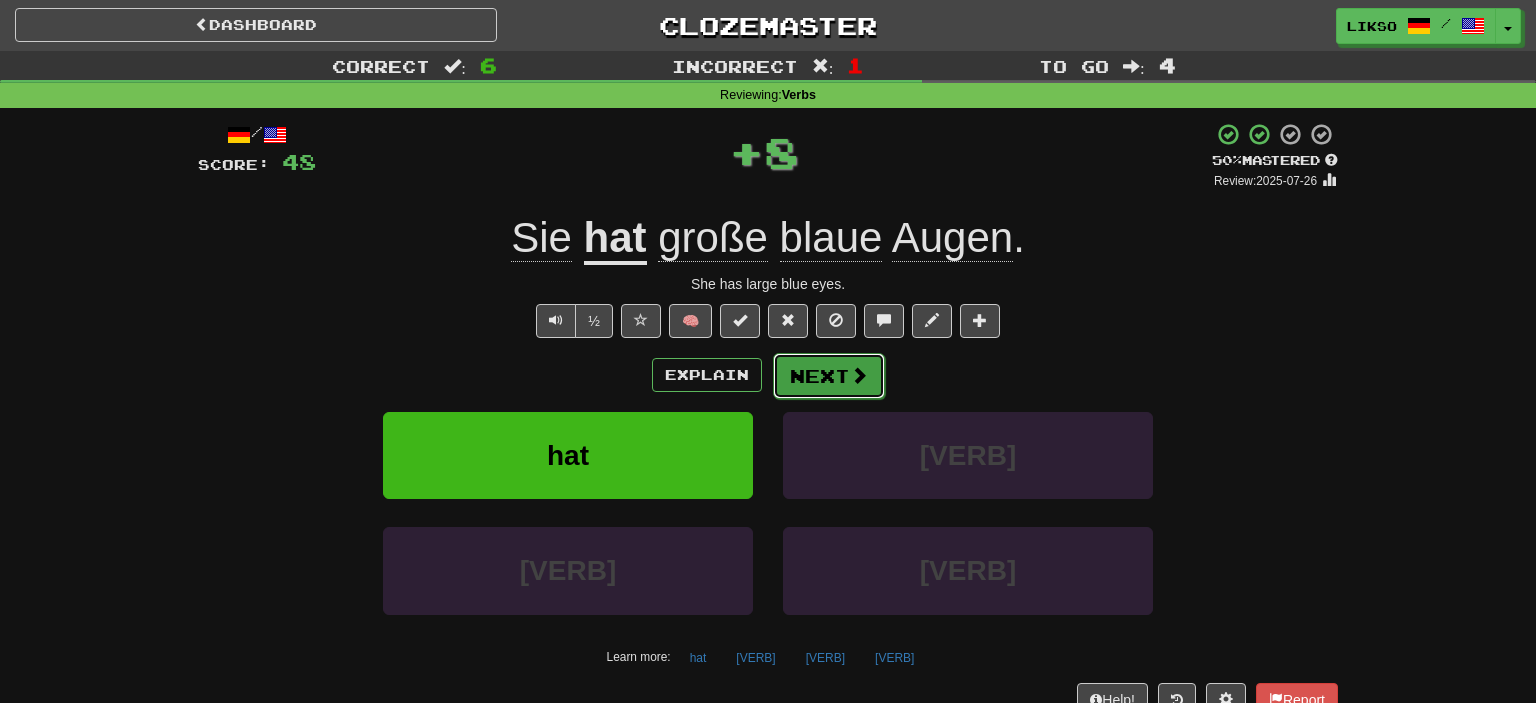 click on "Next" at bounding box center [829, 376] 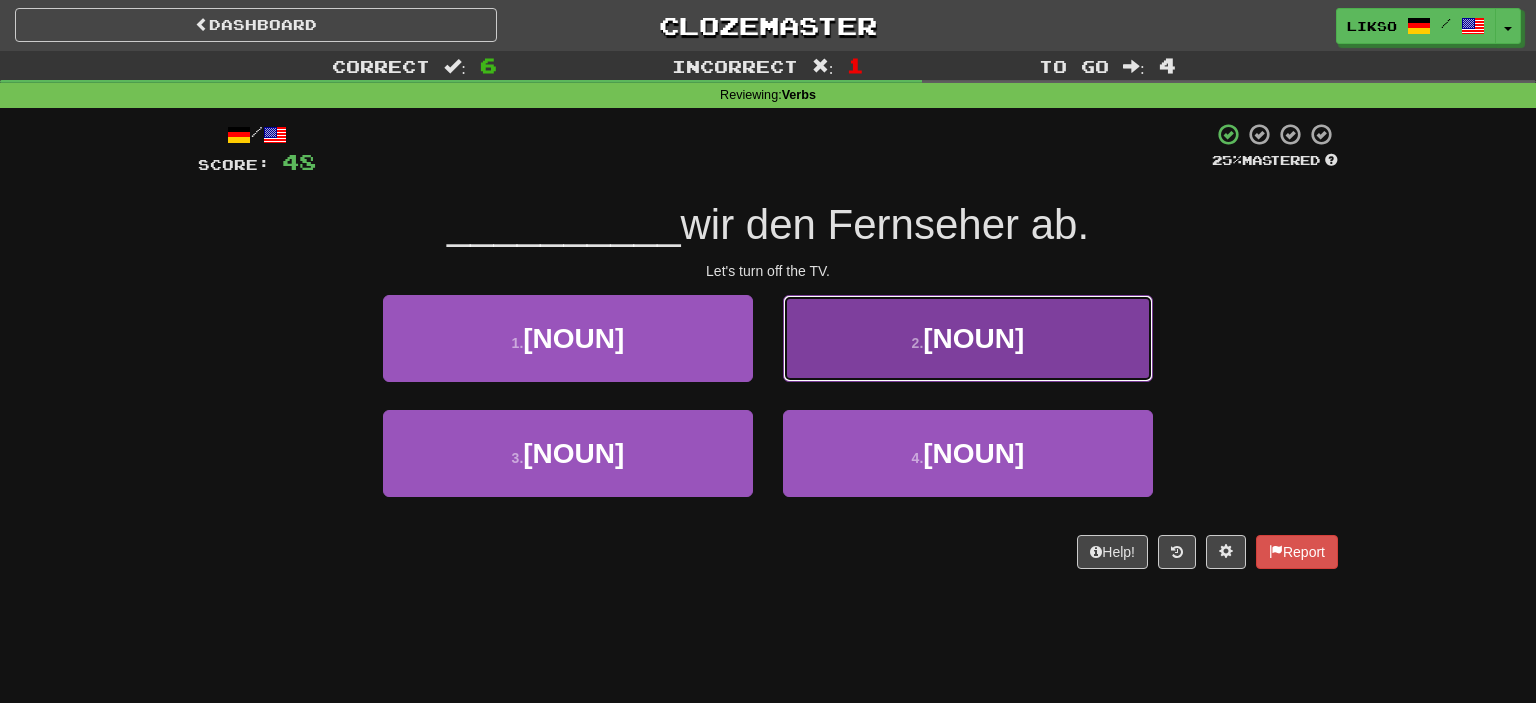 click on "2 ." at bounding box center [918, 343] 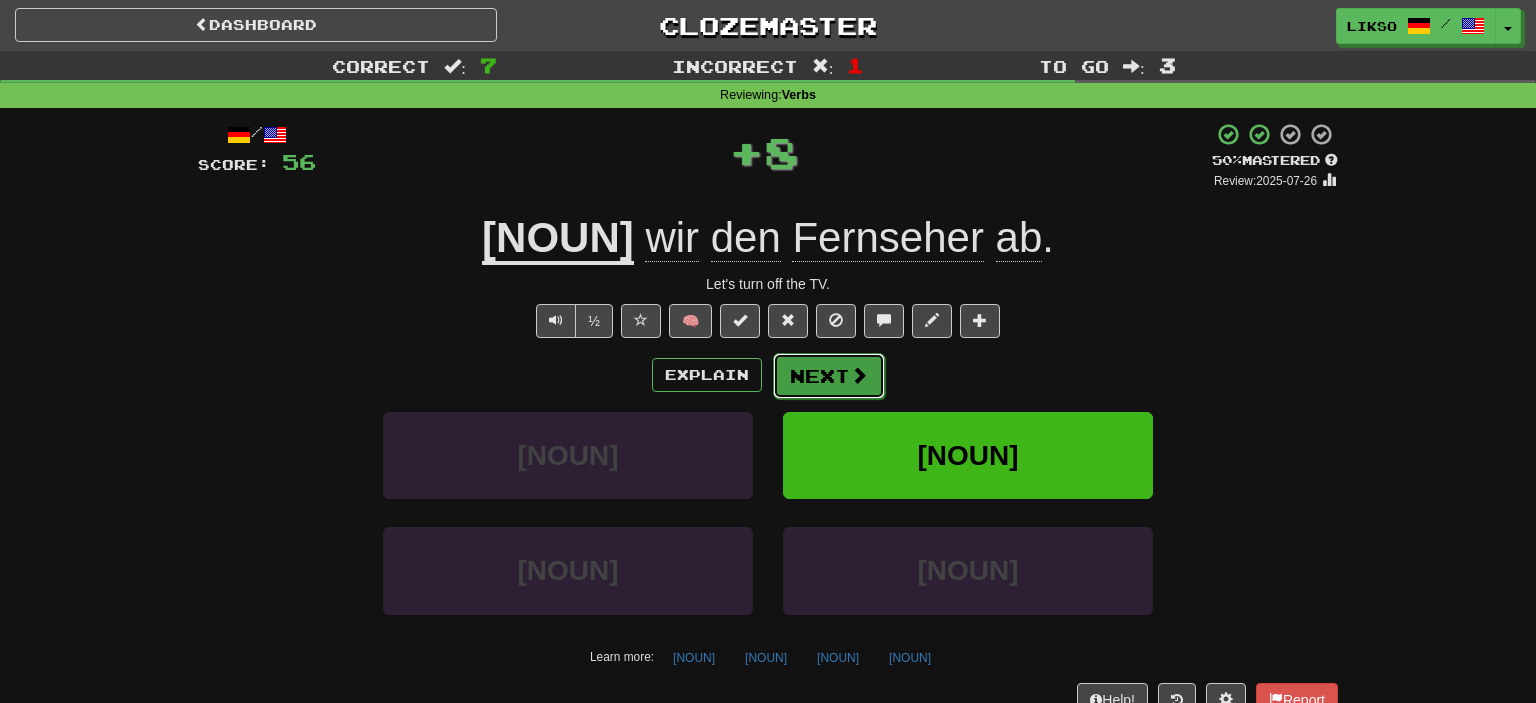 click on "Next" at bounding box center [829, 376] 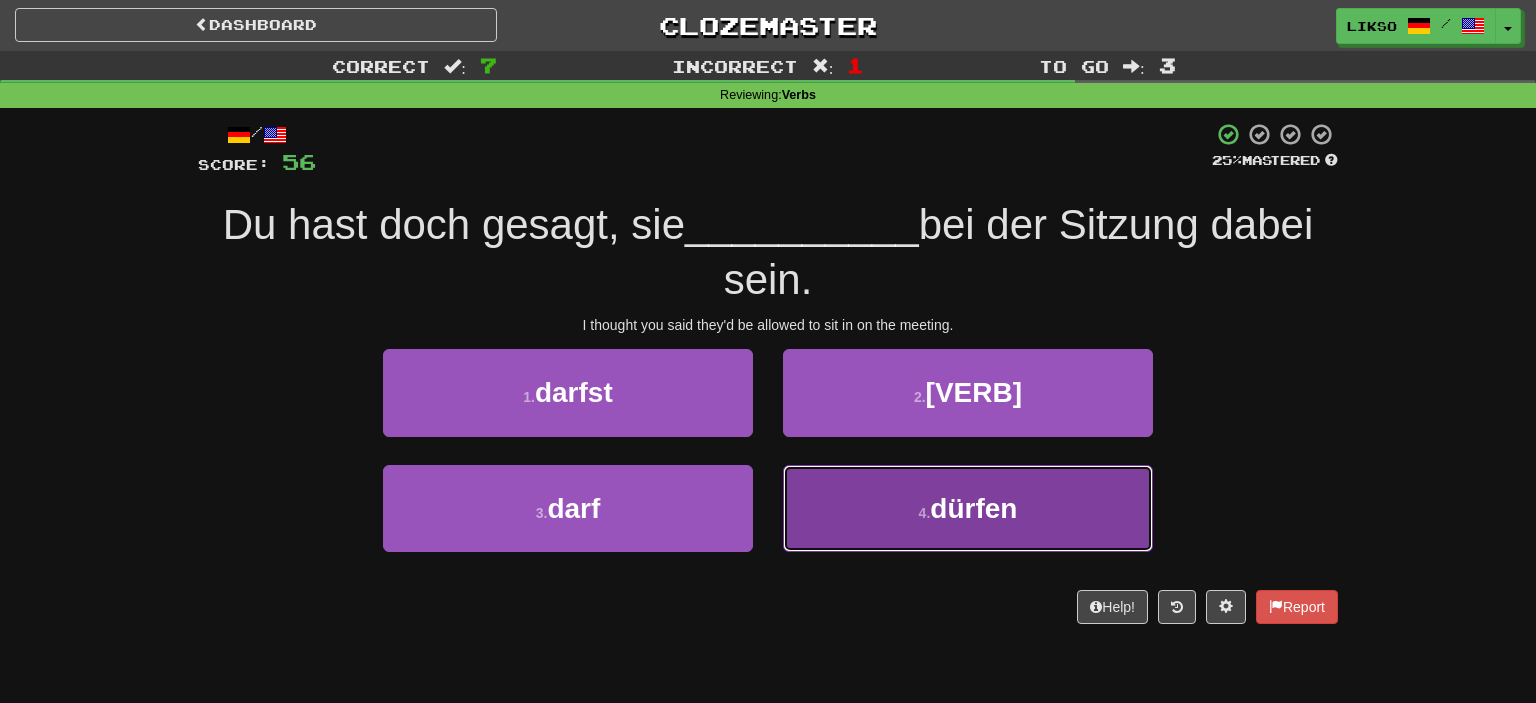 click on "4 ." at bounding box center (925, 513) 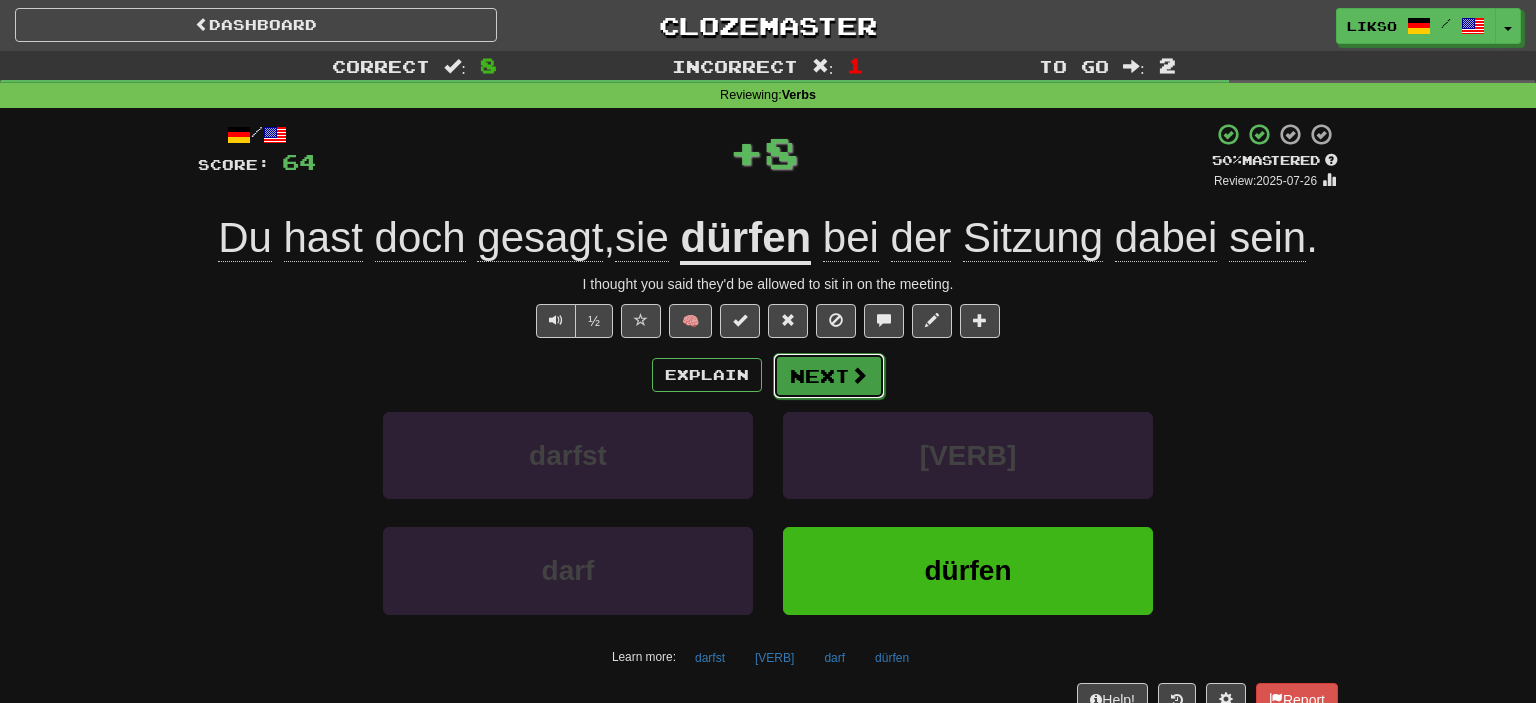 click at bounding box center (859, 375) 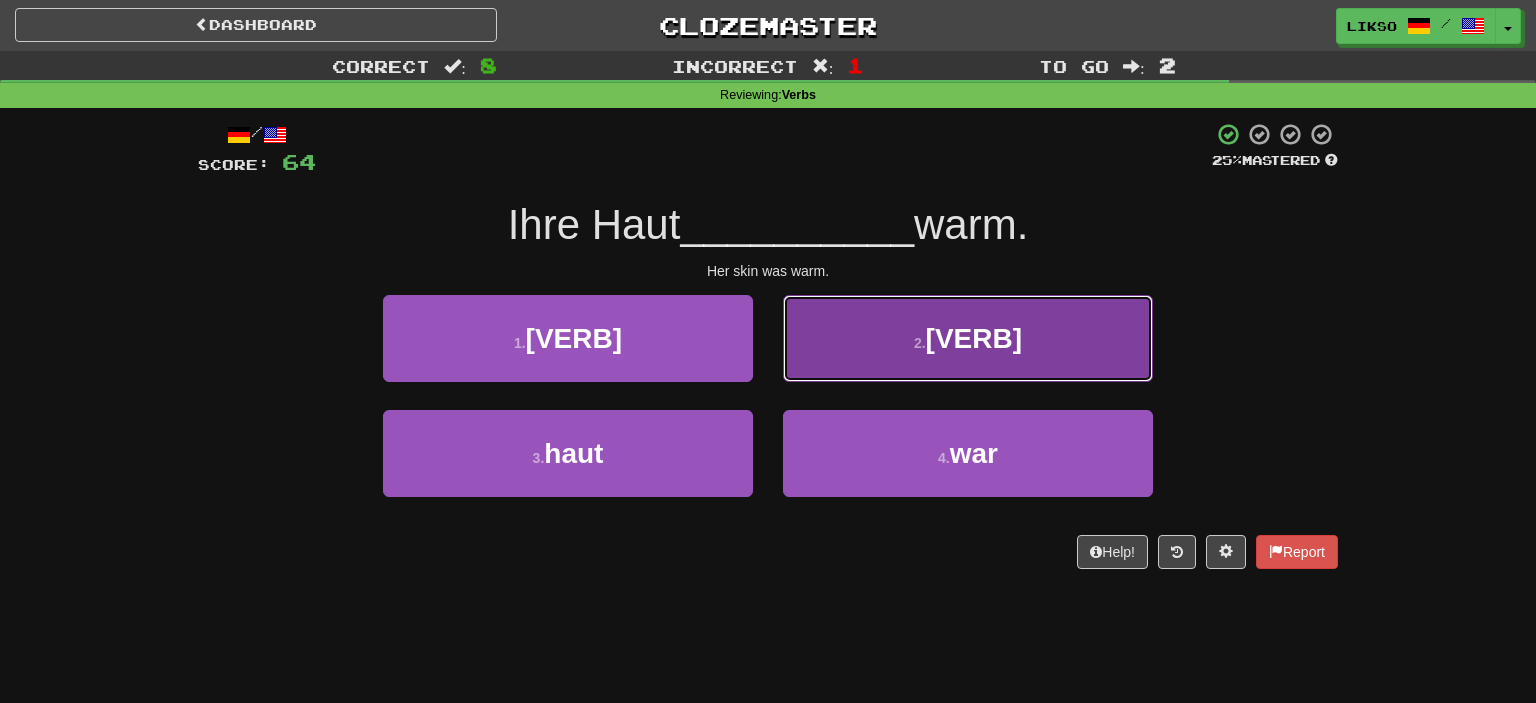 click on "2 .  haun" at bounding box center (968, 338) 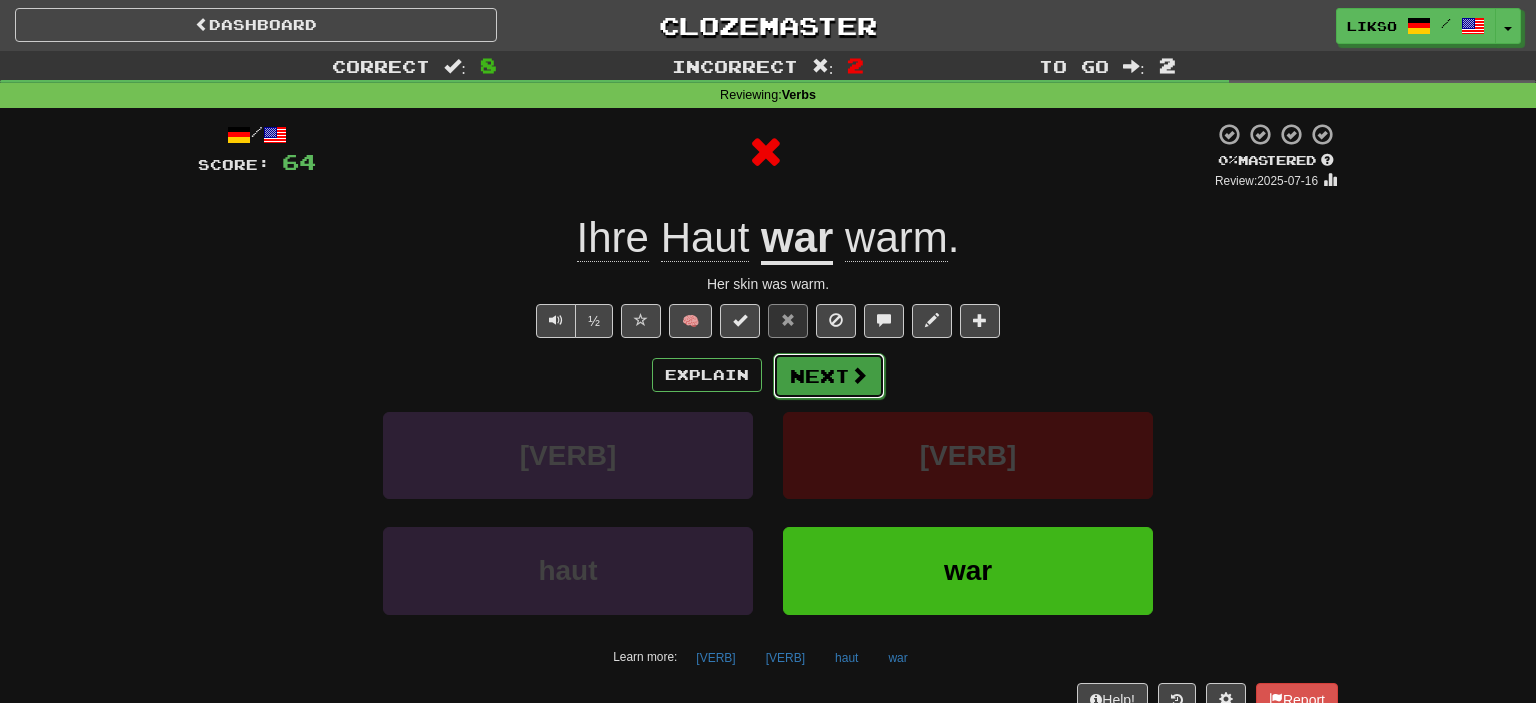 click on "Next" at bounding box center [829, 376] 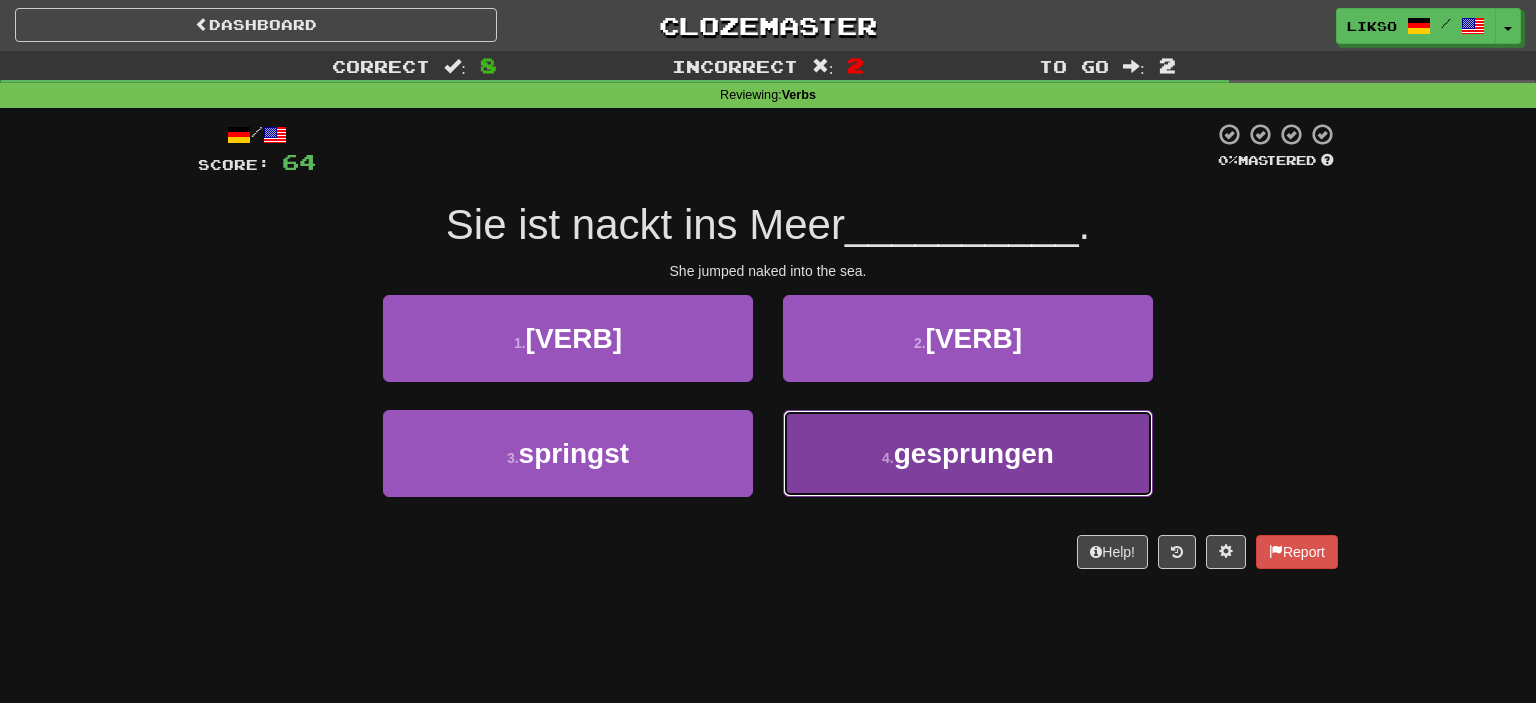 click on "4 .  gesprungen" at bounding box center (968, 453) 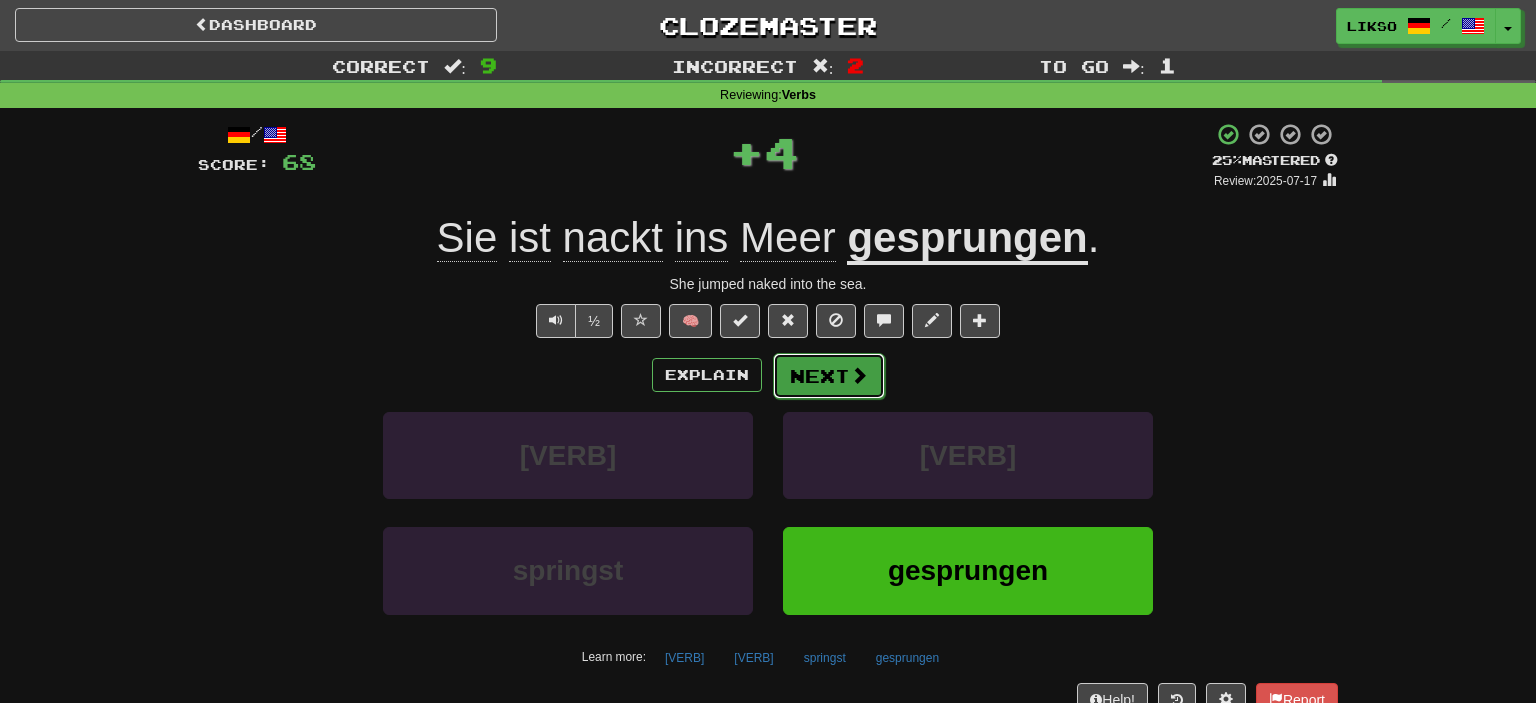 click on "Next" at bounding box center [829, 376] 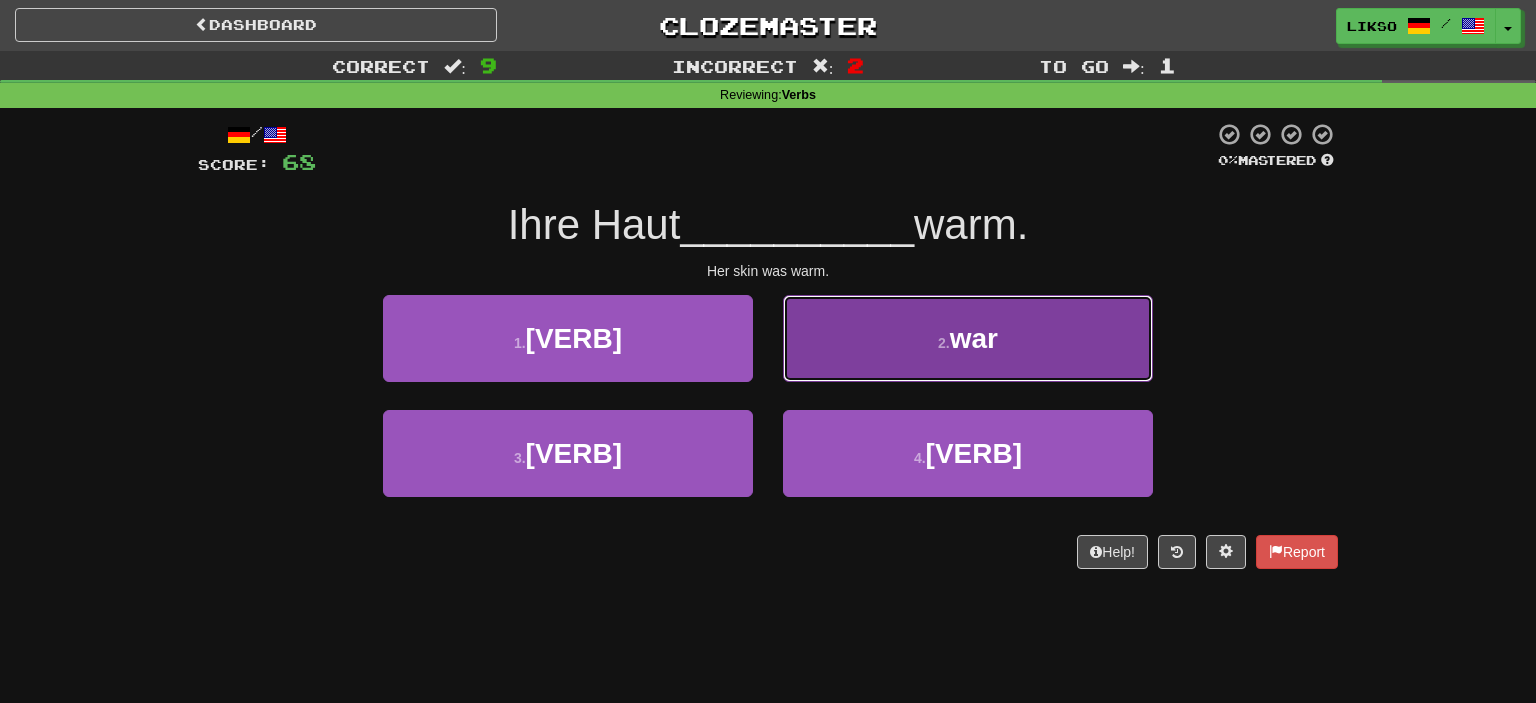 click on "2 .  war" at bounding box center (968, 338) 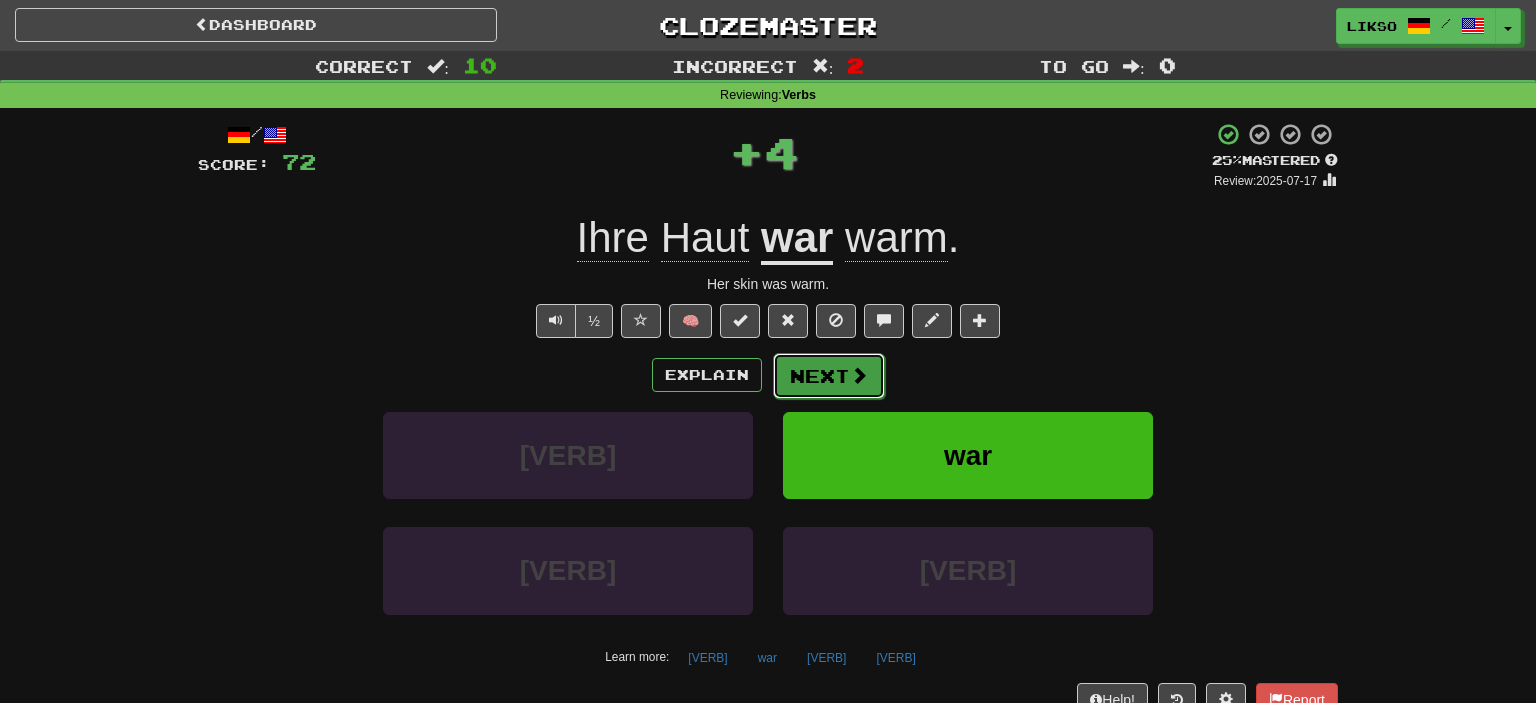 click on "Next" at bounding box center [829, 376] 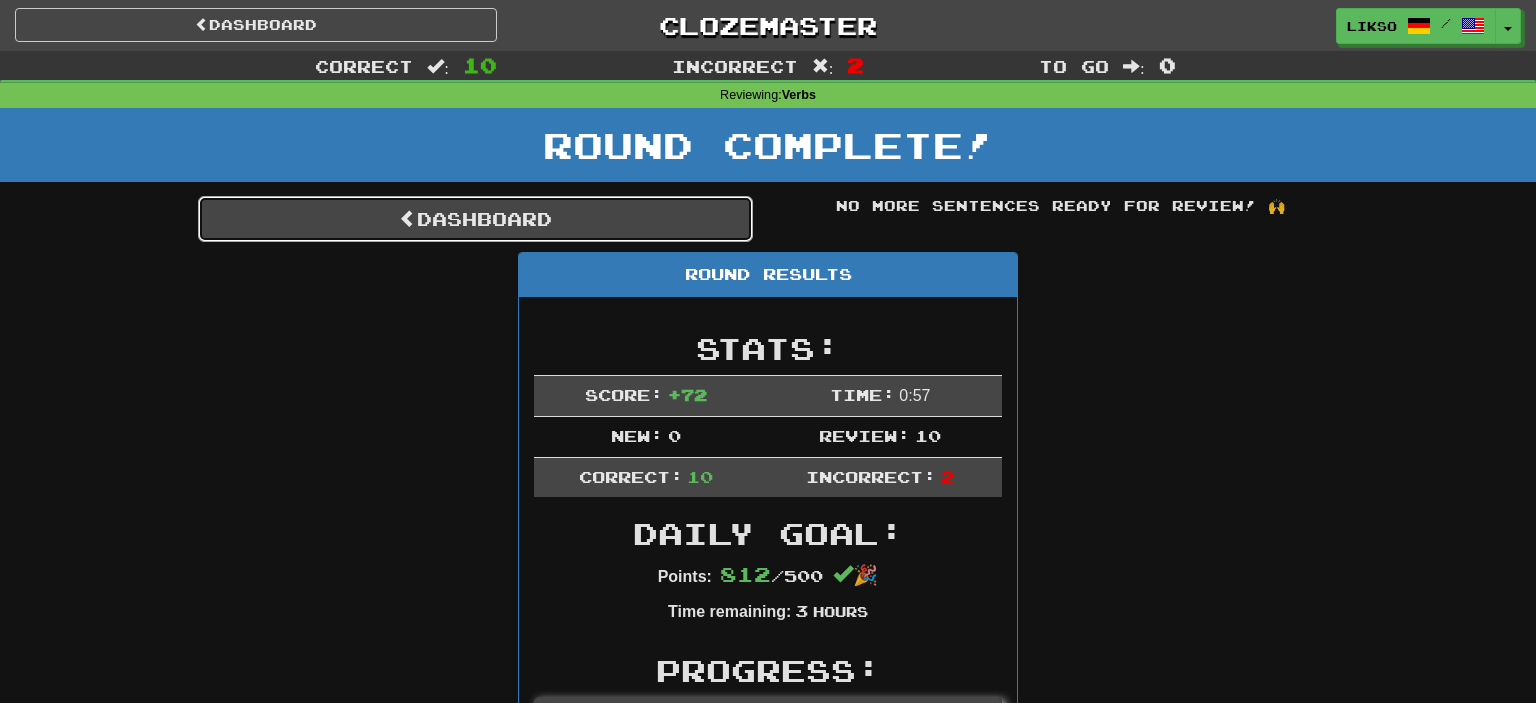 click on "Dashboard" at bounding box center (475, 219) 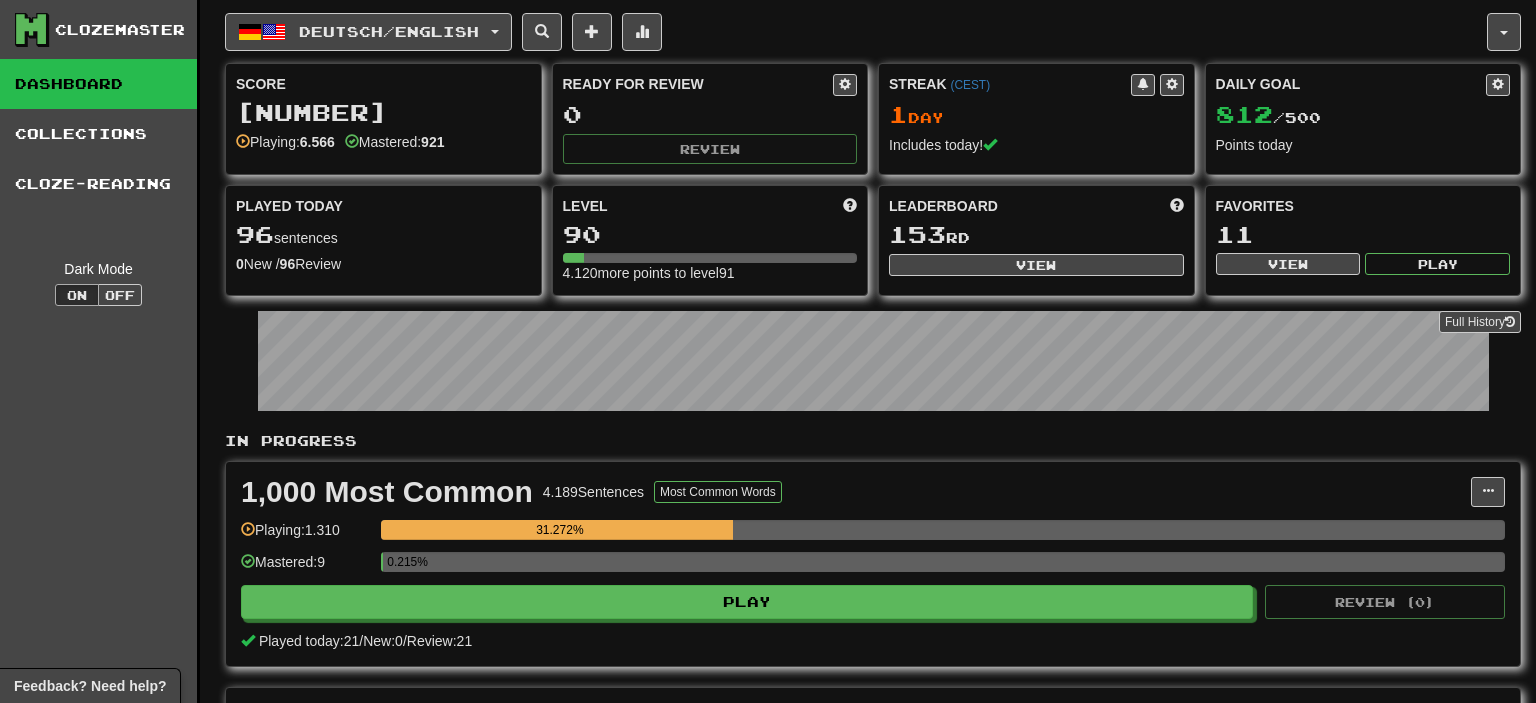 scroll, scrollTop: 0, scrollLeft: 0, axis: both 